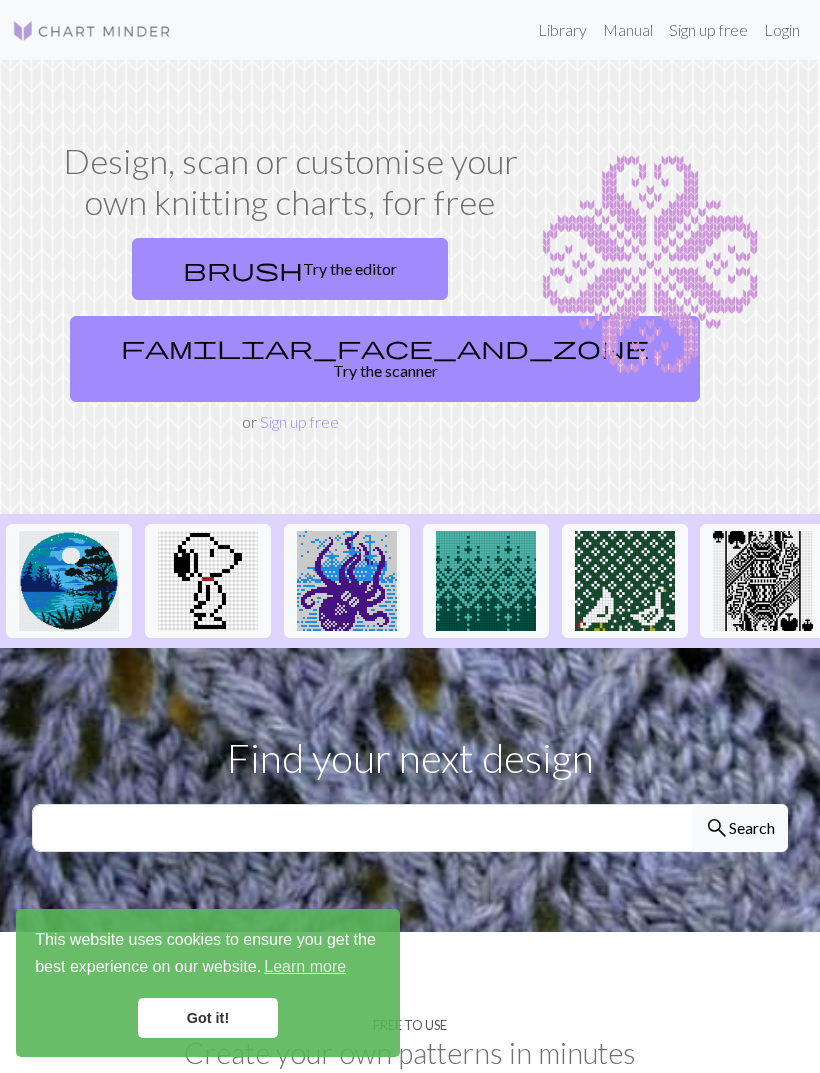 scroll, scrollTop: 0, scrollLeft: 0, axis: both 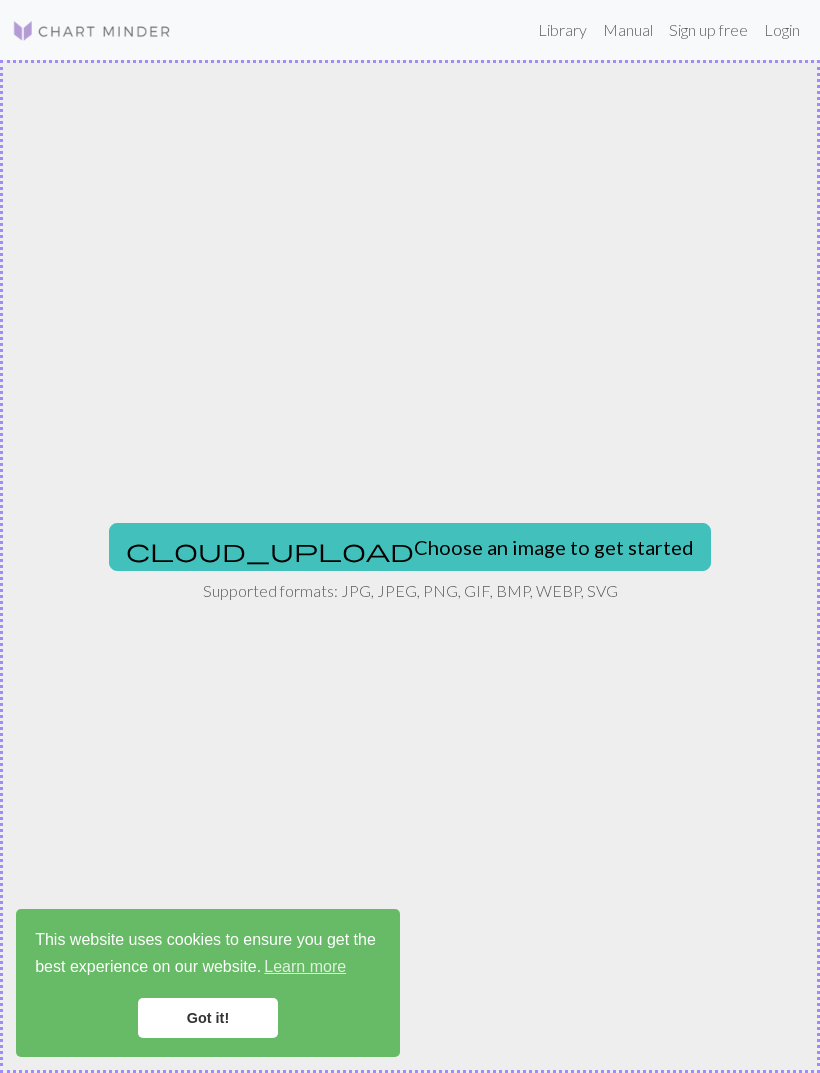 click on "cloud_upload  Choose an image to get started" at bounding box center (410, 547) 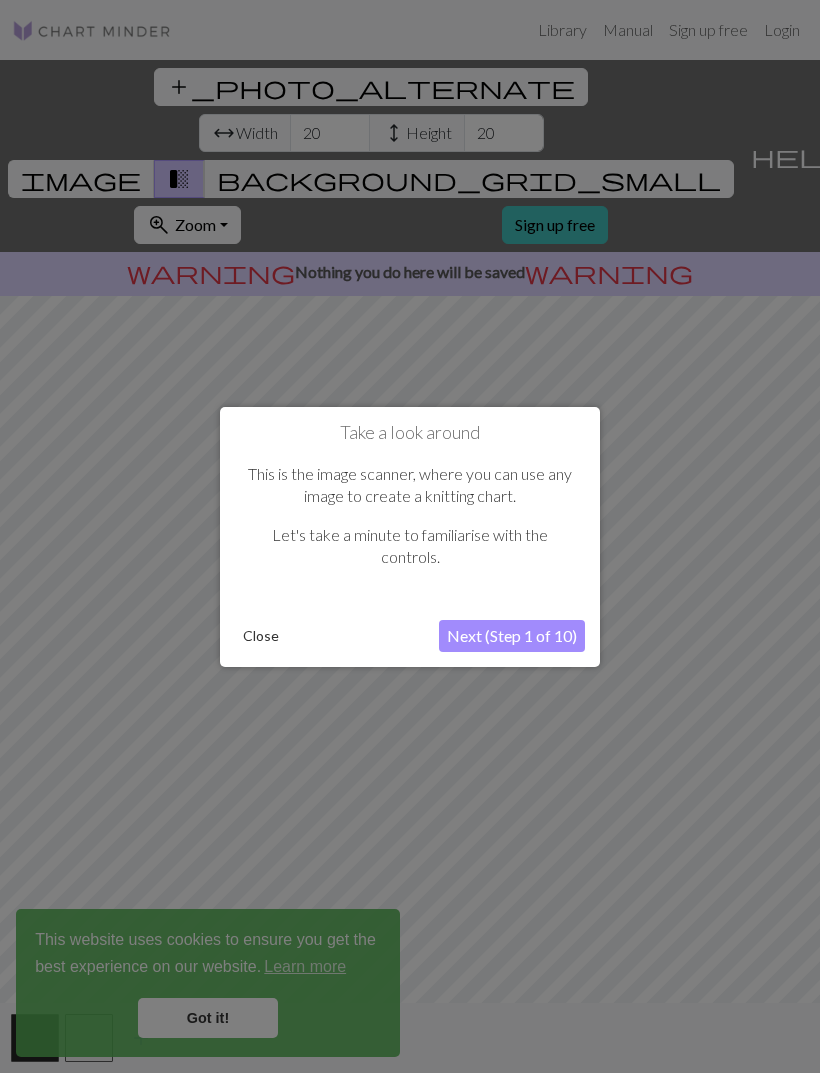 click on "Next (Step 1 of 10)" at bounding box center (512, 636) 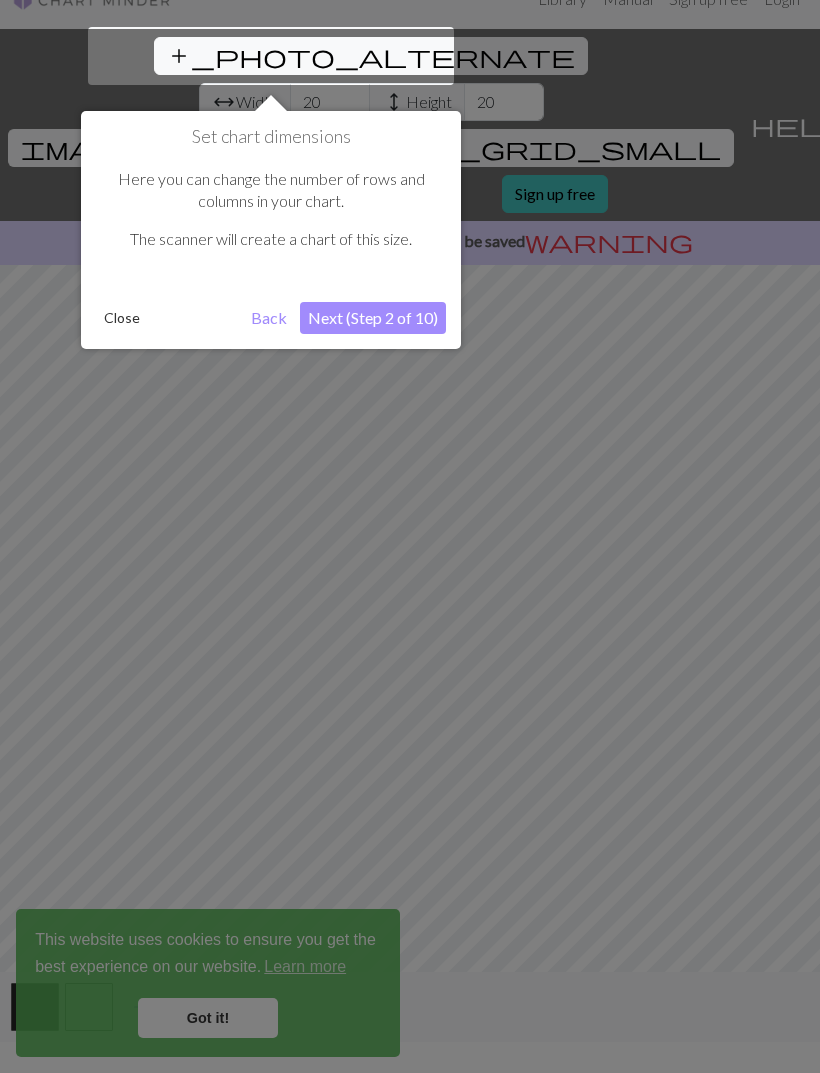 scroll, scrollTop: 38, scrollLeft: 0, axis: vertical 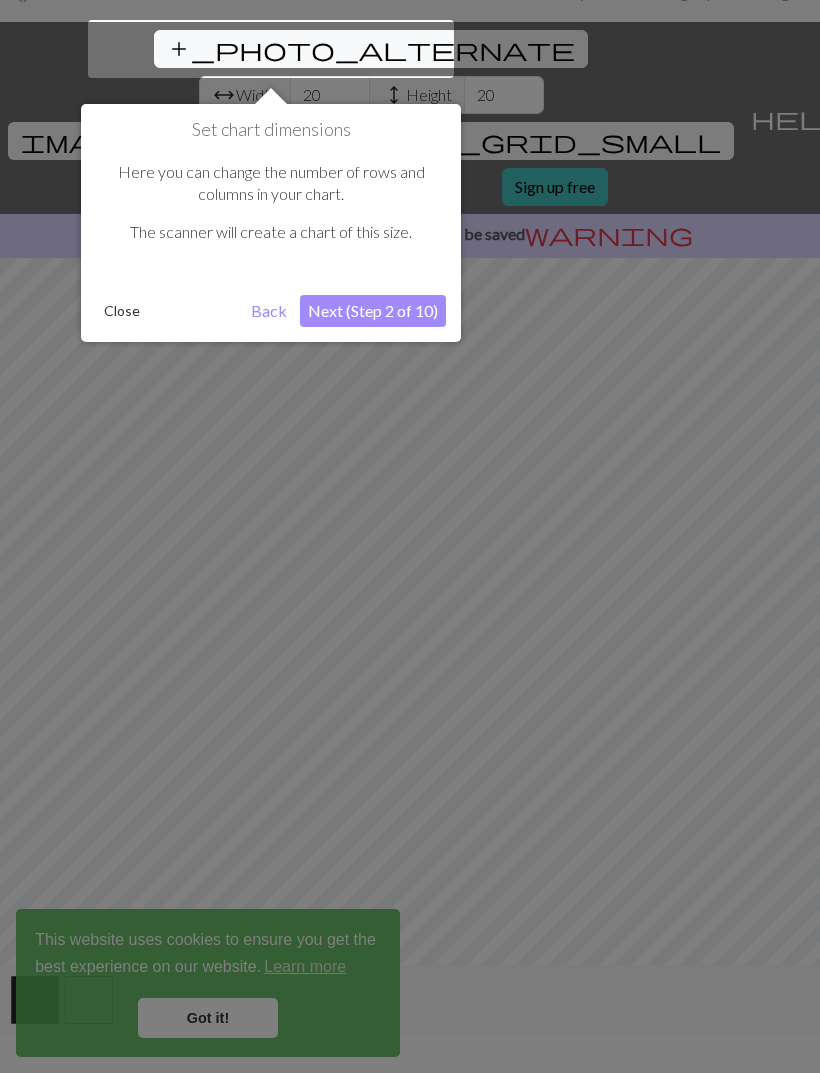 click on "Next (Step 2 of 10)" at bounding box center (373, 311) 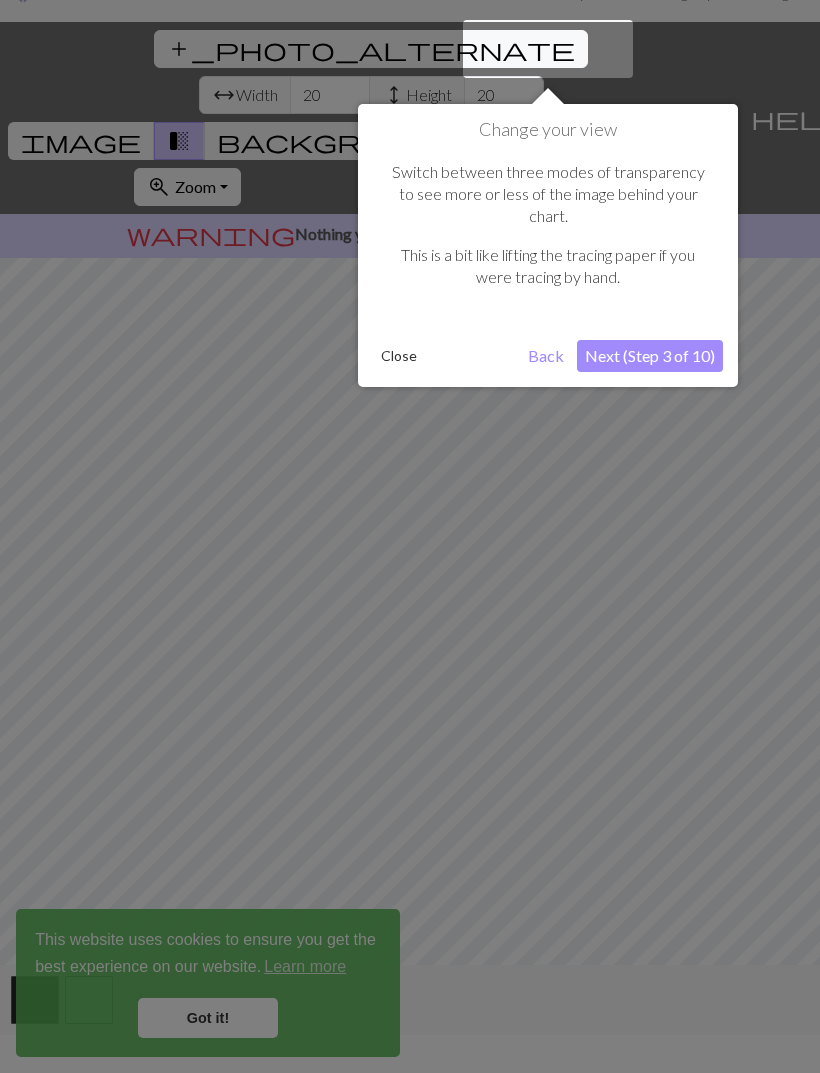 click on "Change your view Switch between three modes of transparency to see more or less of the image behind your chart. This is a bit like lifting the tracing paper if you were tracing by hand. Close Back Next (Step 3 of 10)" at bounding box center [548, 245] 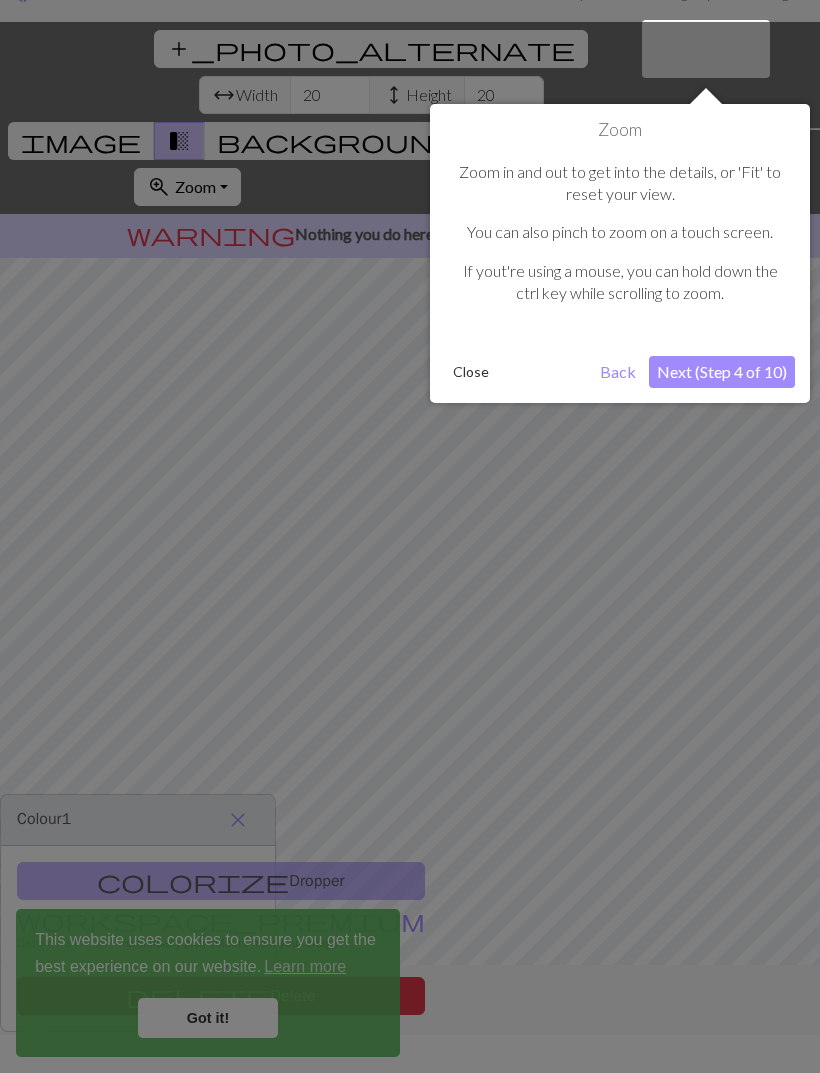 click on "Next (Step 4 of 10)" at bounding box center [722, 372] 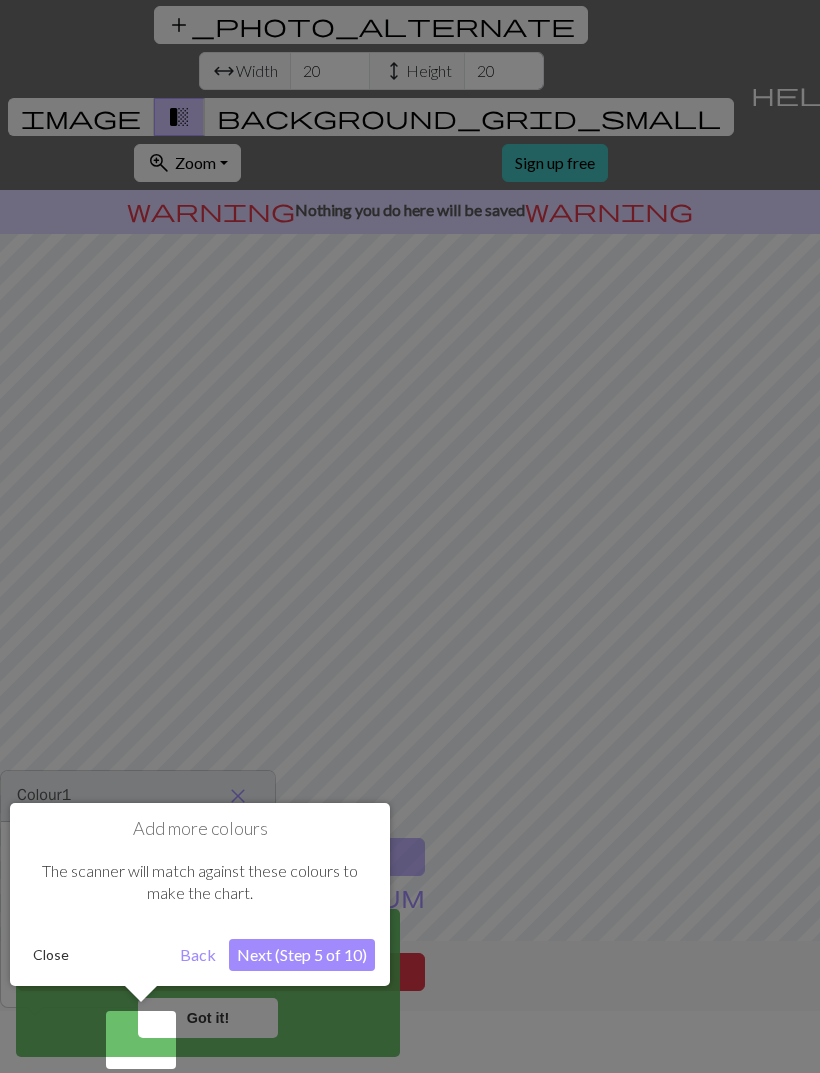 scroll, scrollTop: 64, scrollLeft: 0, axis: vertical 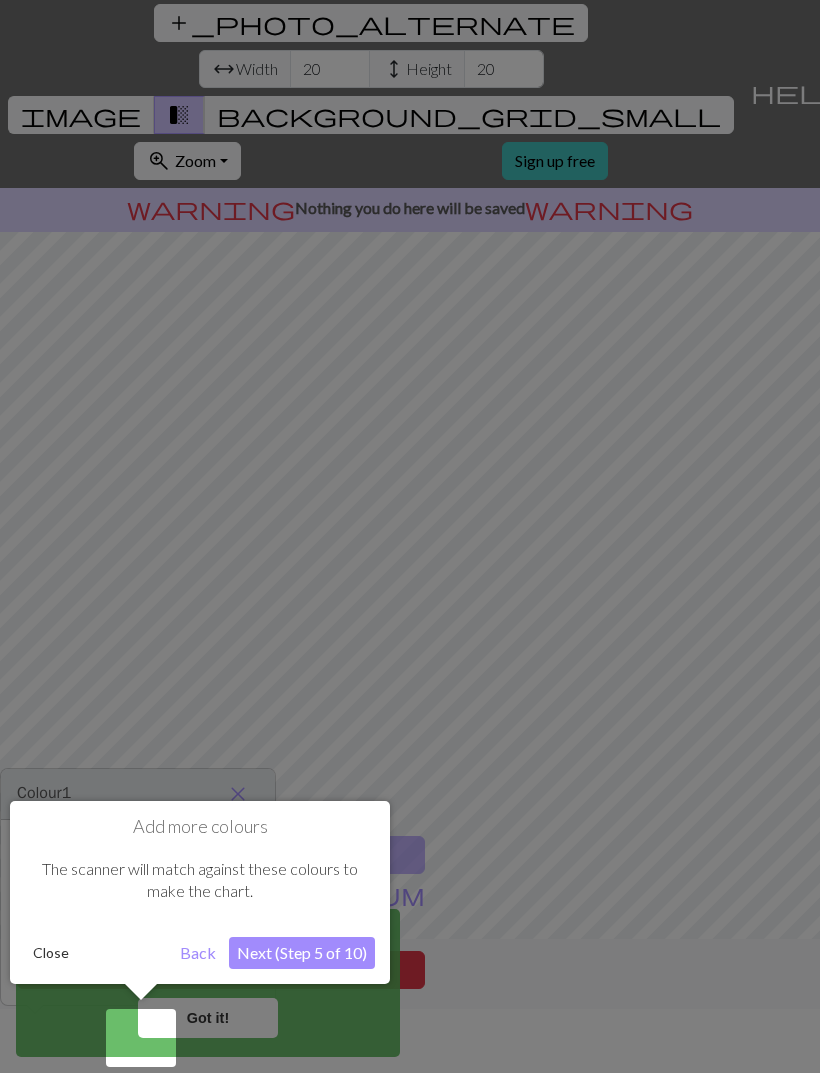 click on "Next (Step 5 of 10)" at bounding box center (302, 953) 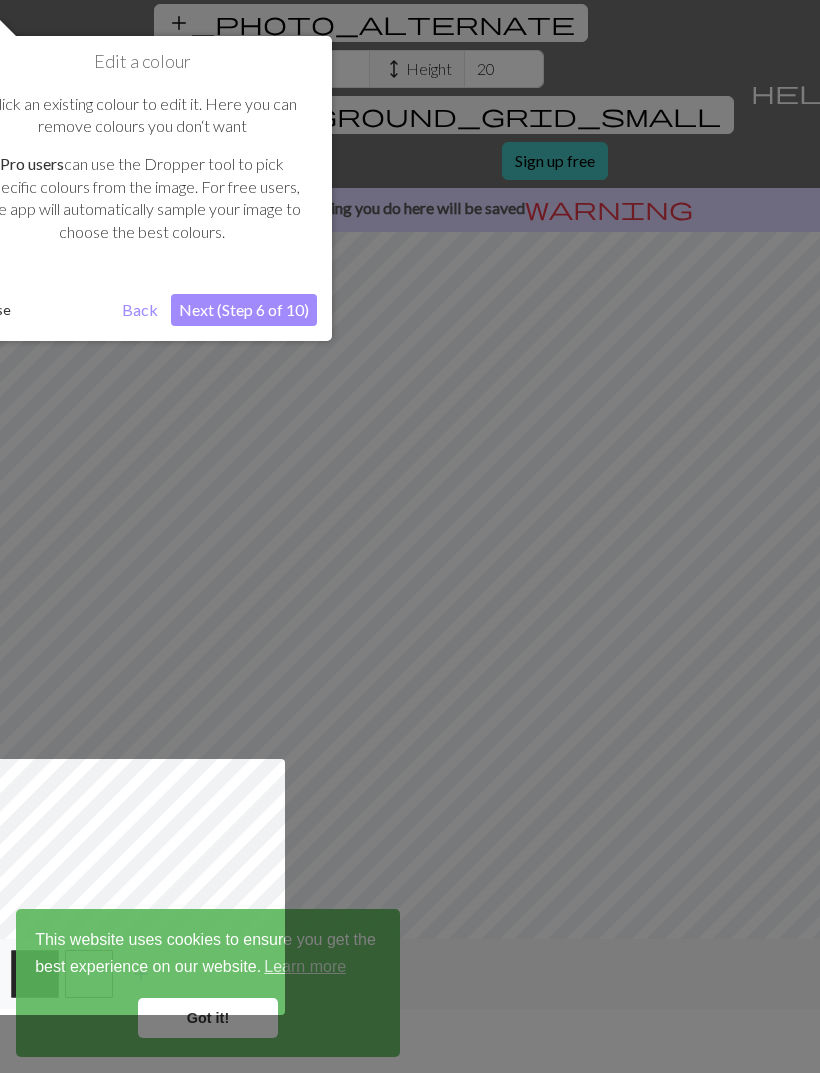 click on "Next (Step 6 of 10)" at bounding box center (244, 310) 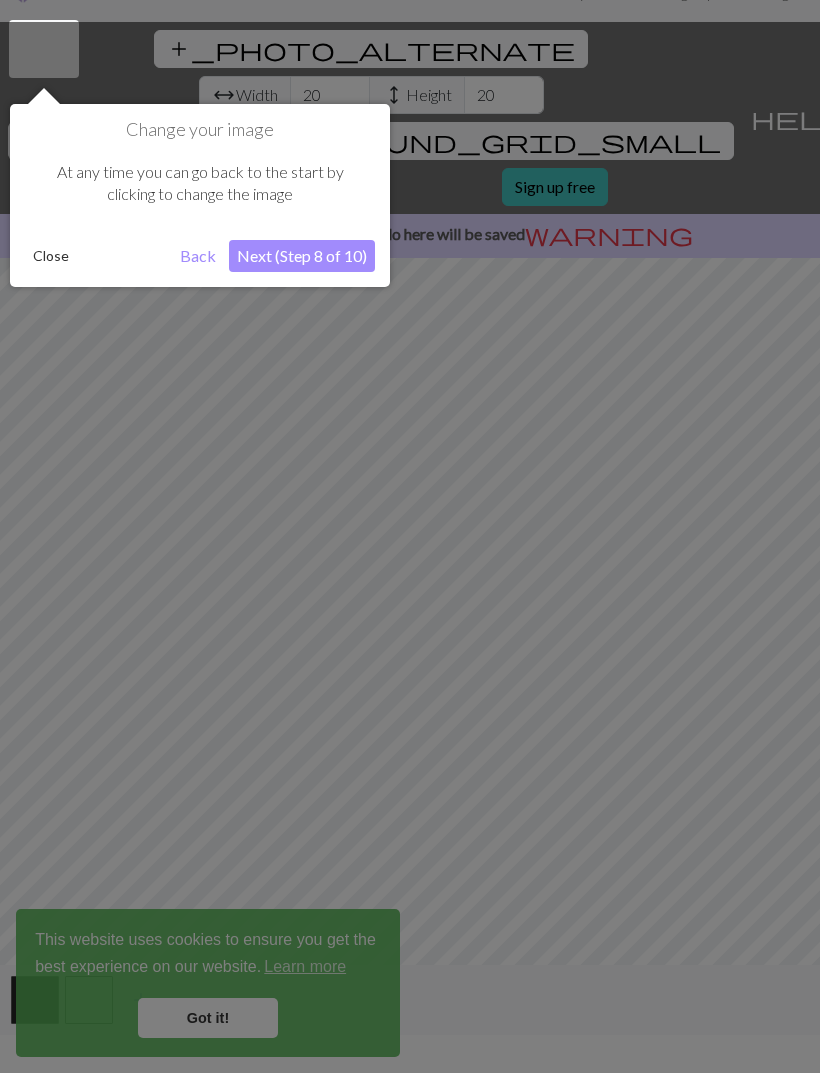 click on "Next (Step 8 of 10)" at bounding box center (302, 256) 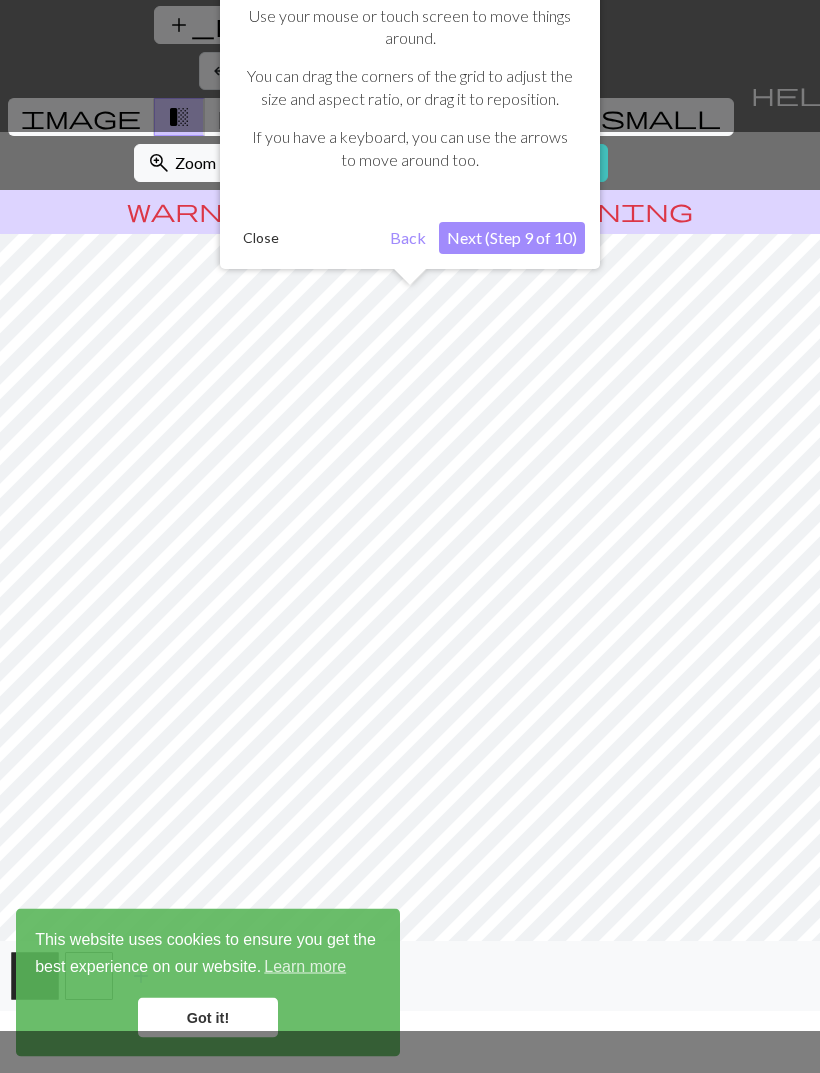 scroll, scrollTop: 64, scrollLeft: 0, axis: vertical 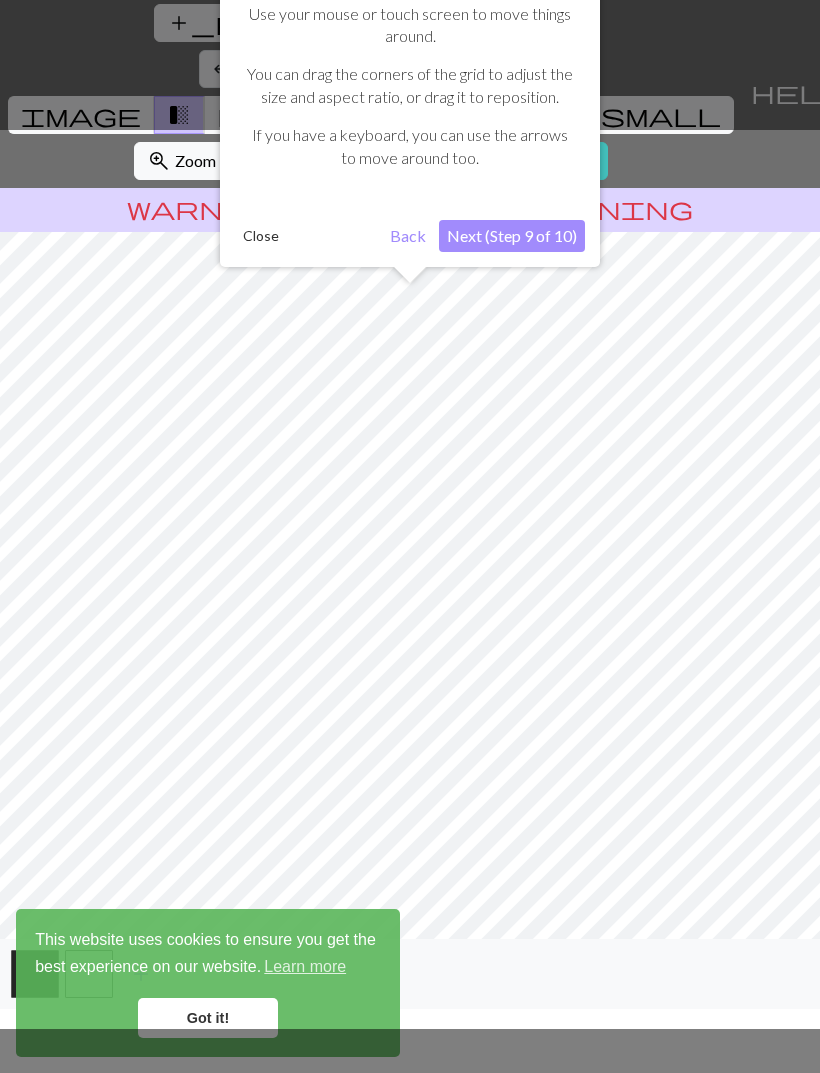 click on "Next (Step 9 of 10)" at bounding box center (512, 236) 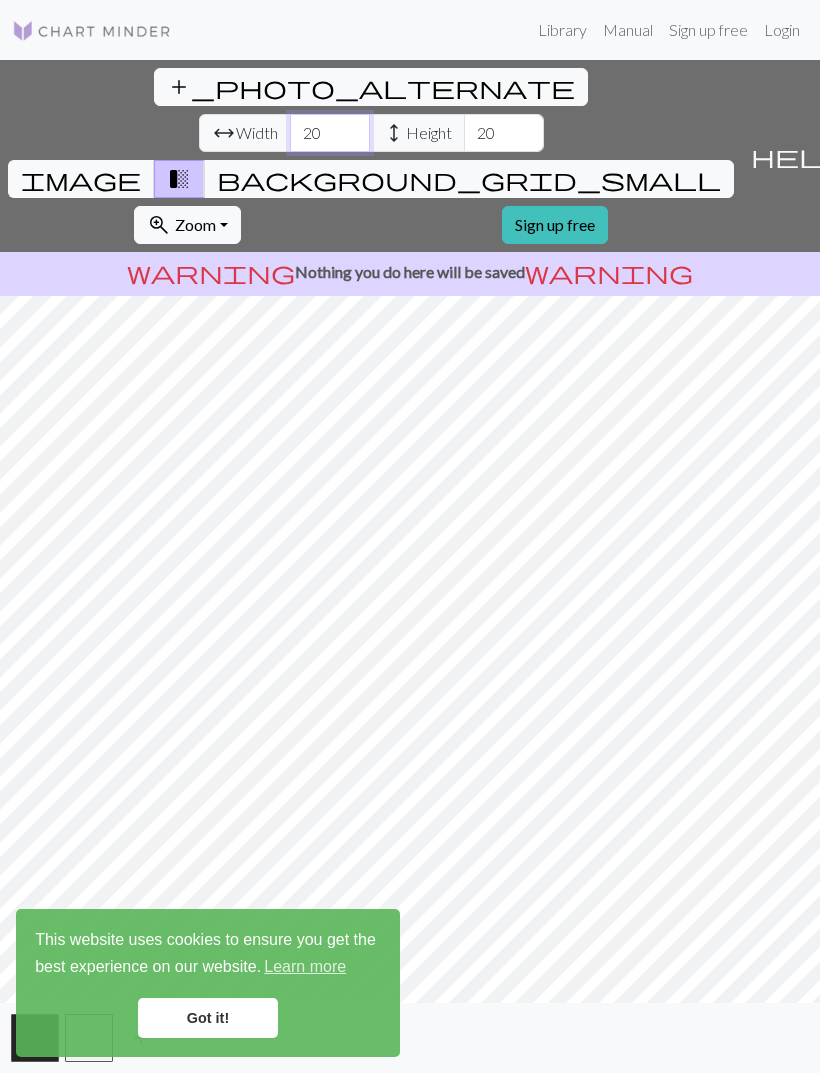 click on "20" at bounding box center [330, 133] 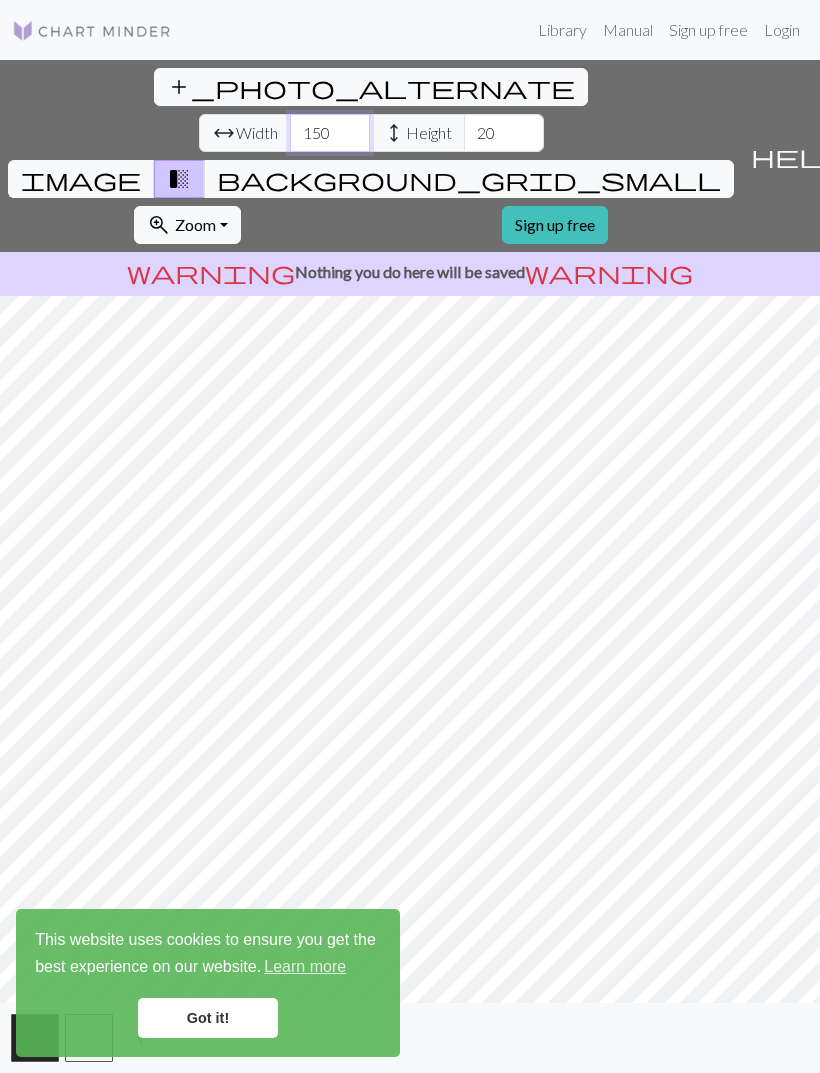 type on "150" 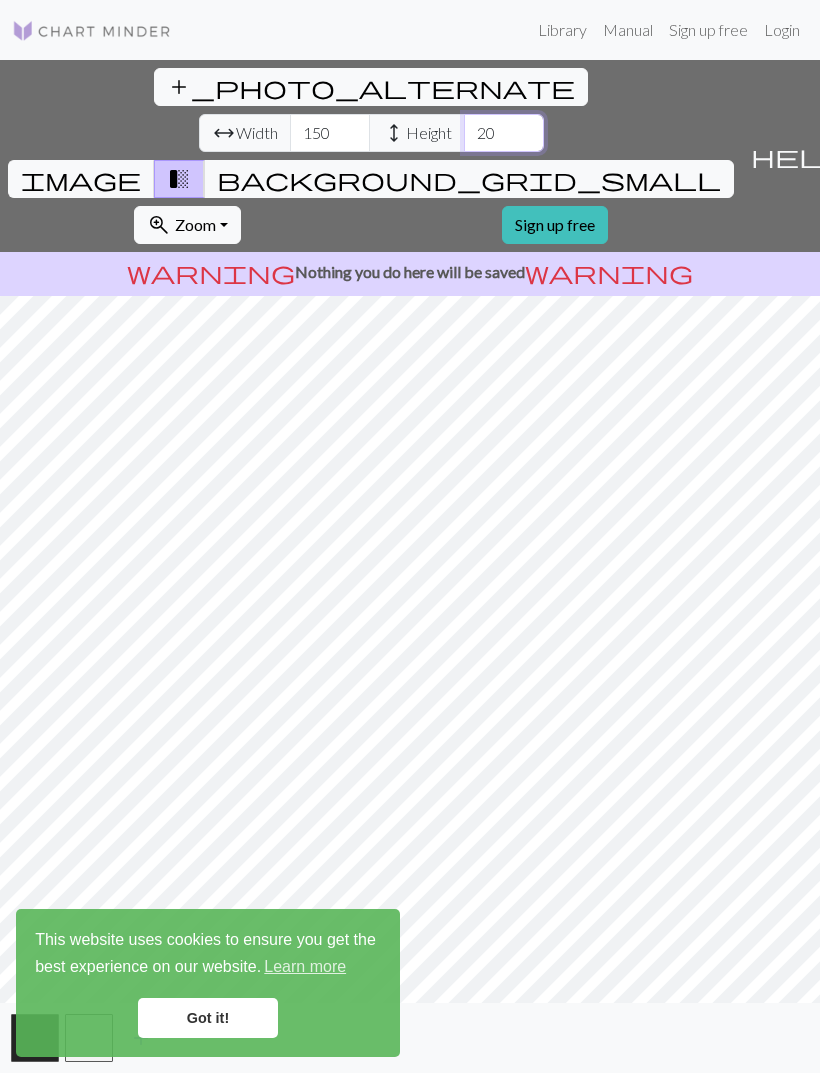 click on "20" at bounding box center (504, 133) 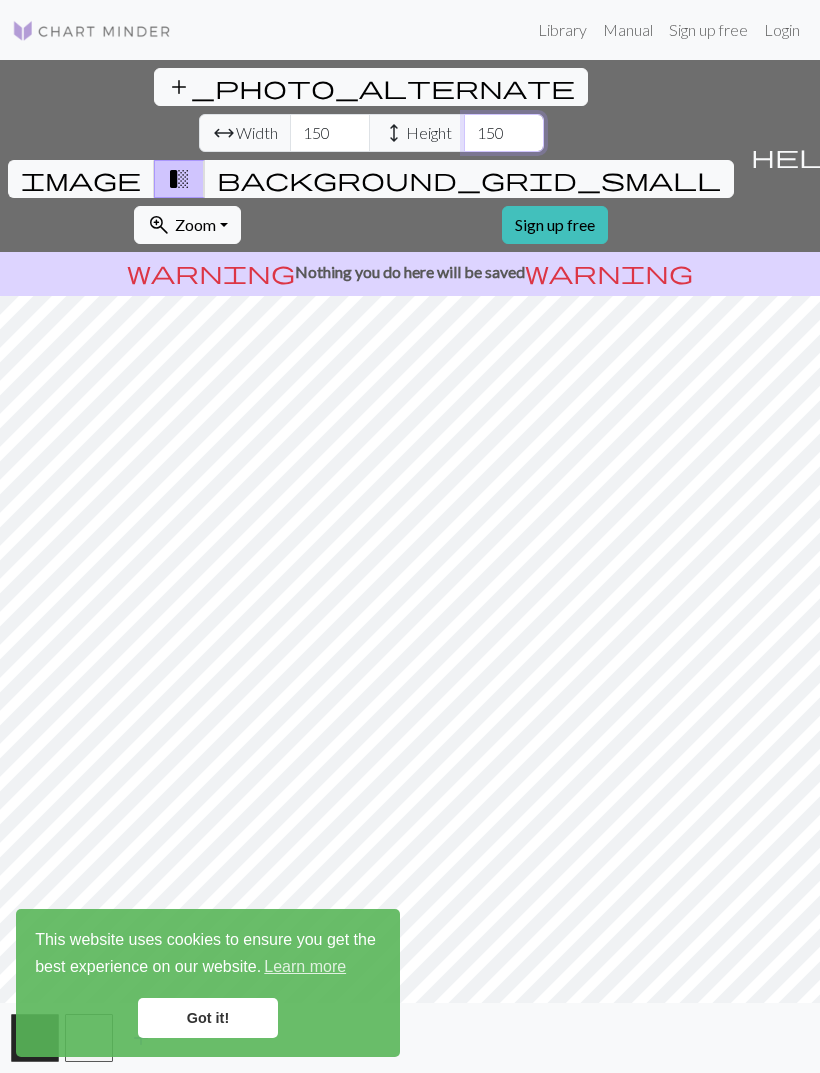 type on "150" 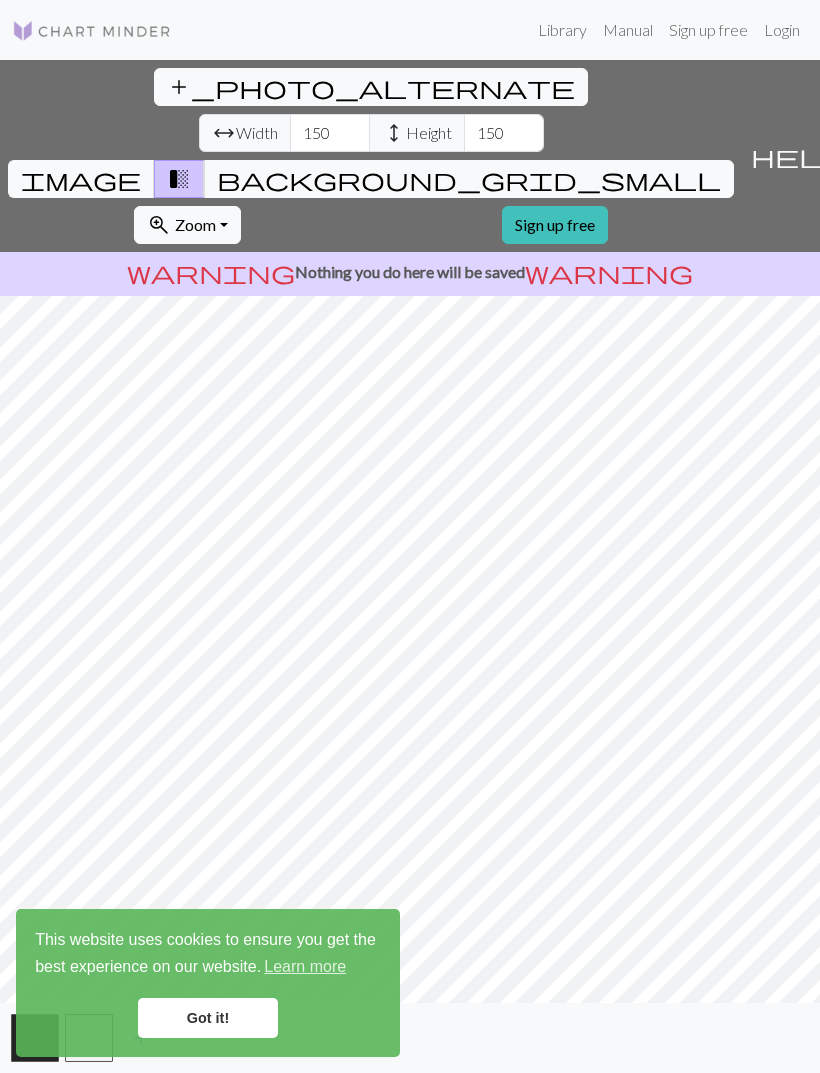 click on "image" at bounding box center [81, 179] 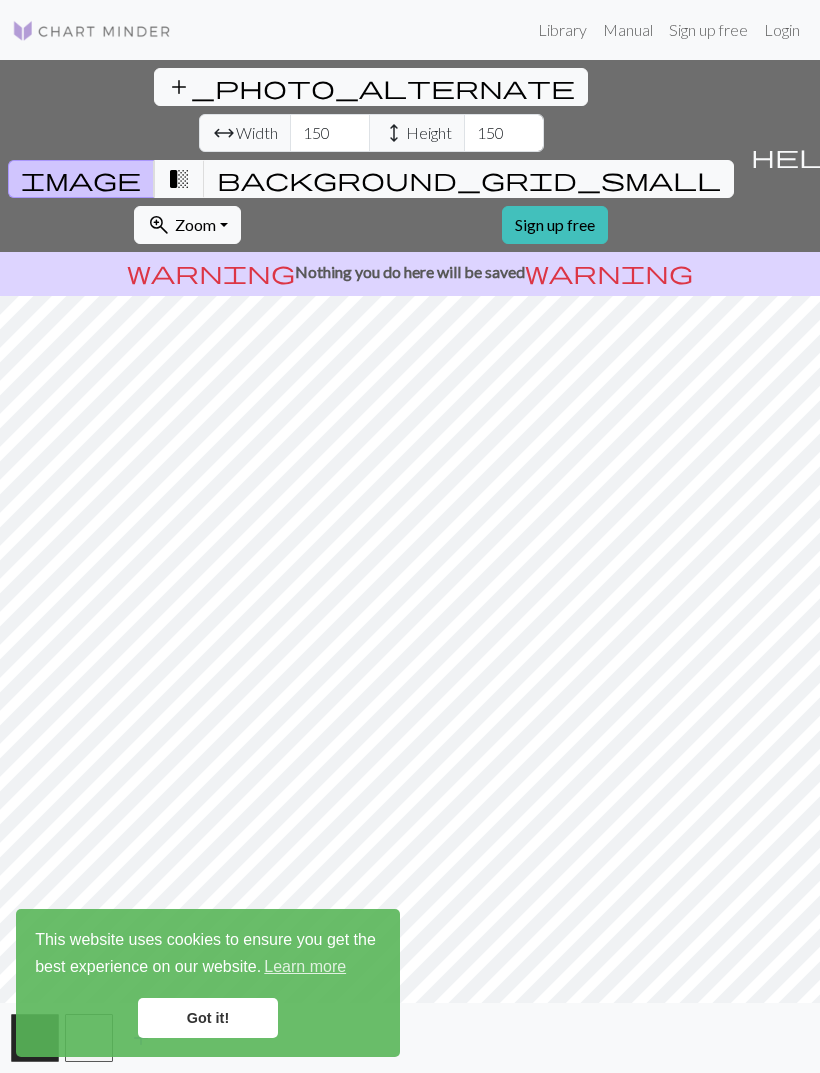 click on "transition_fade" at bounding box center [179, 179] 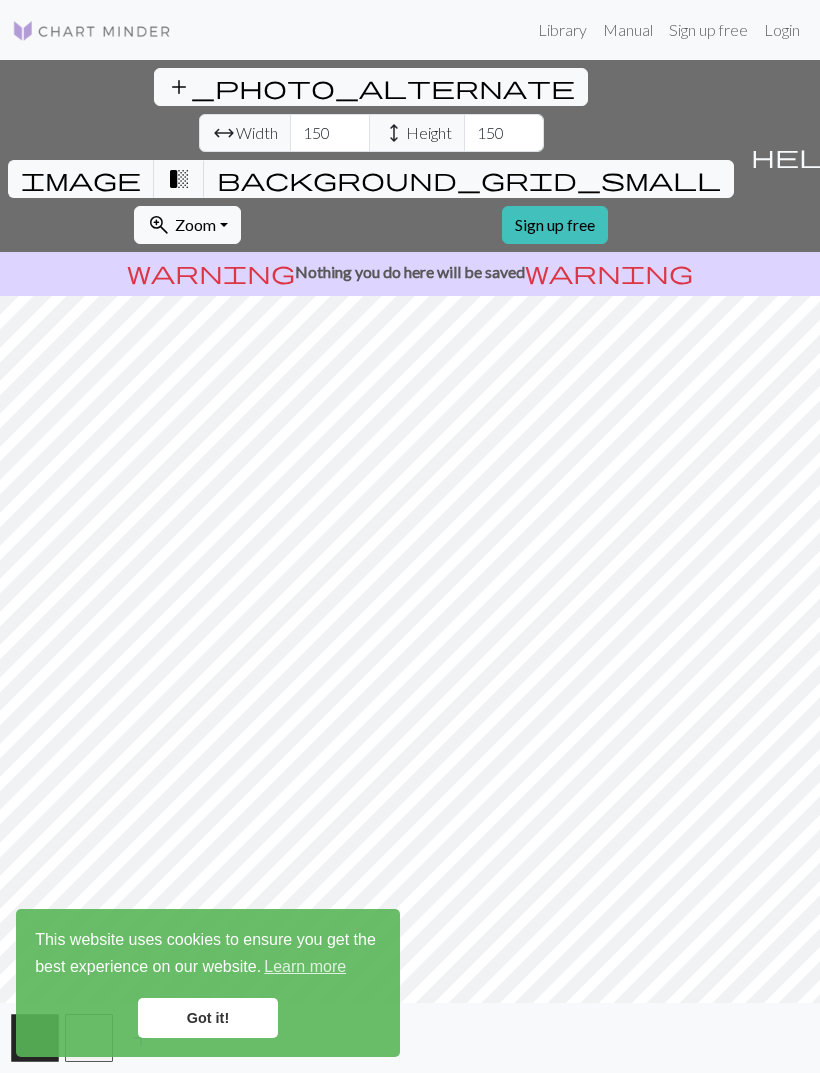 click on "image" at bounding box center (81, 179) 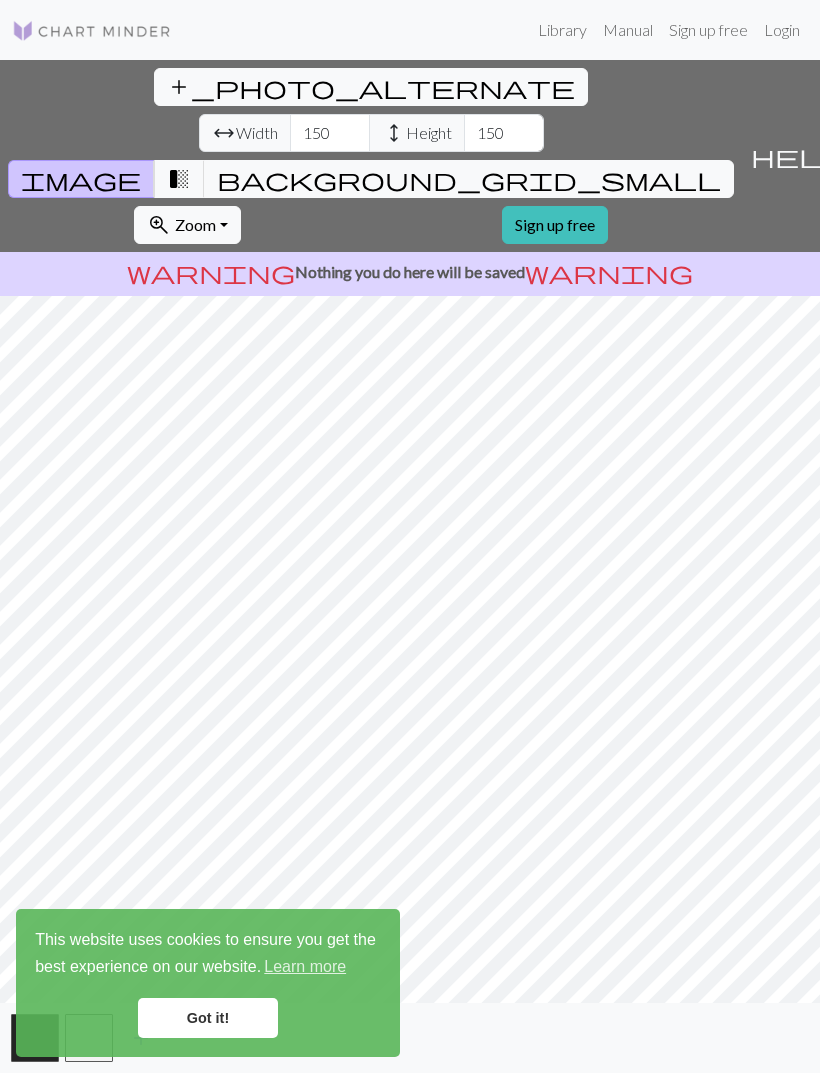 click on "transition_fade" at bounding box center [179, 179] 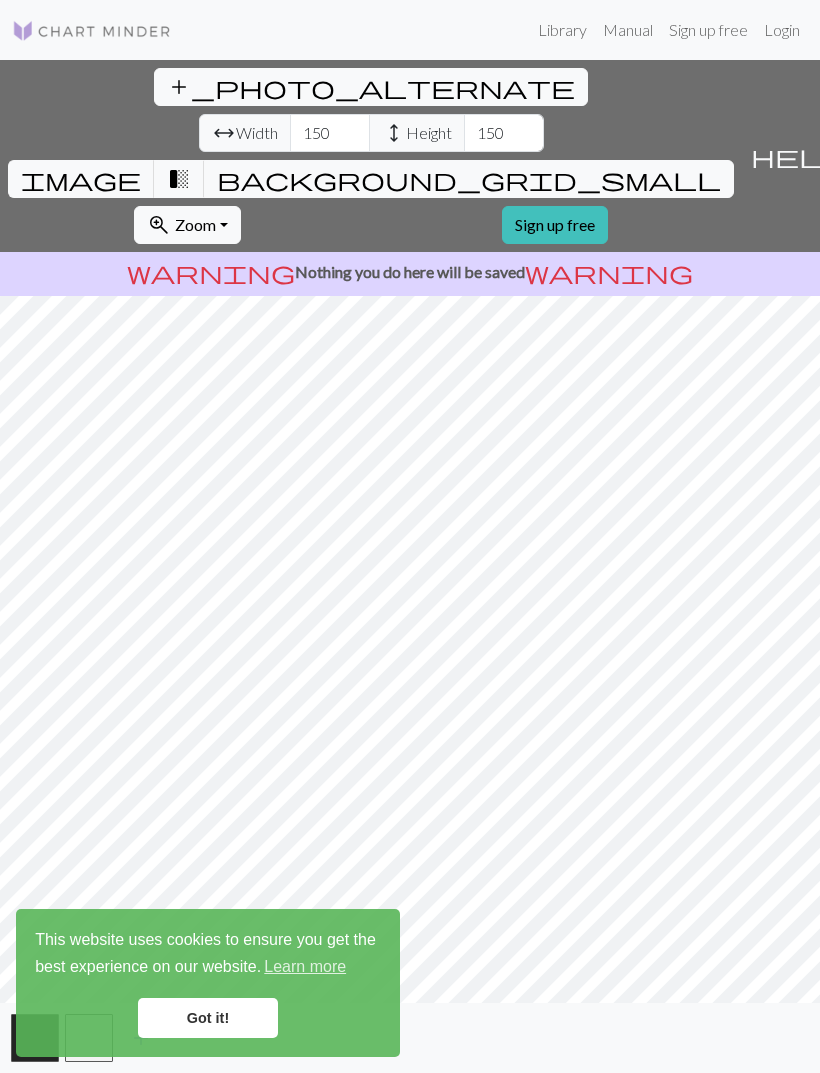click on "image" at bounding box center [81, 179] 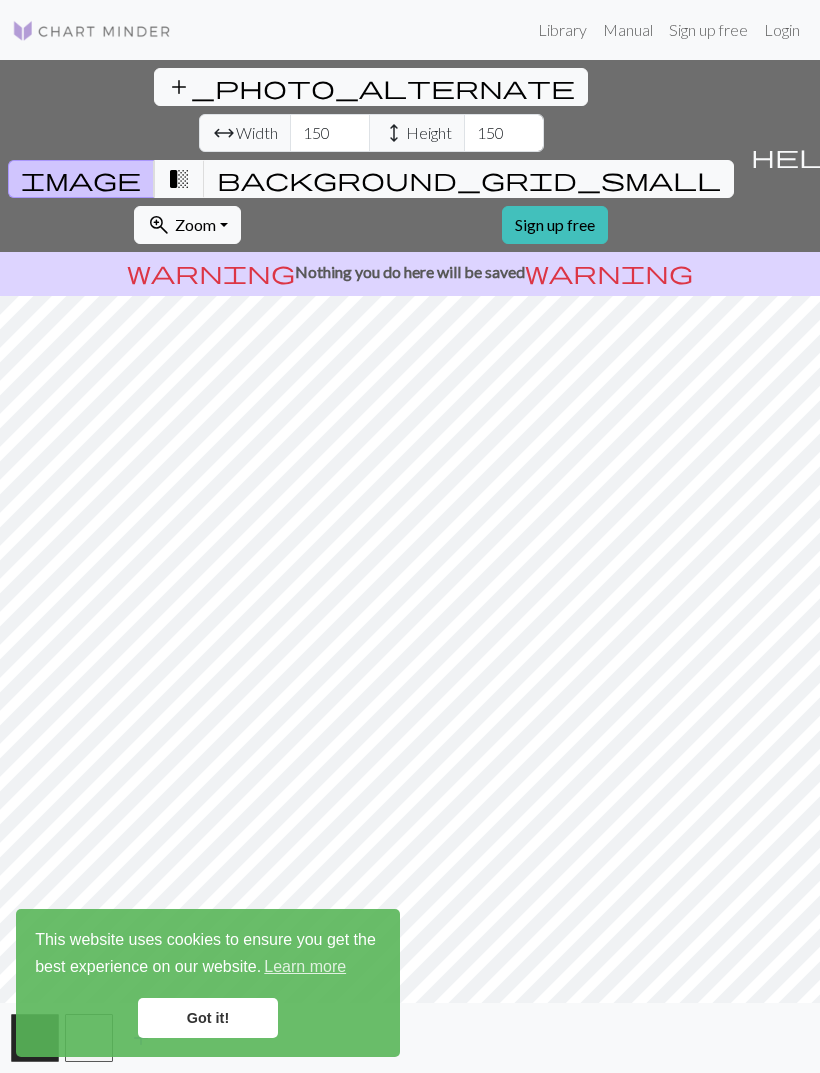 click on "transition_fade" at bounding box center [179, 179] 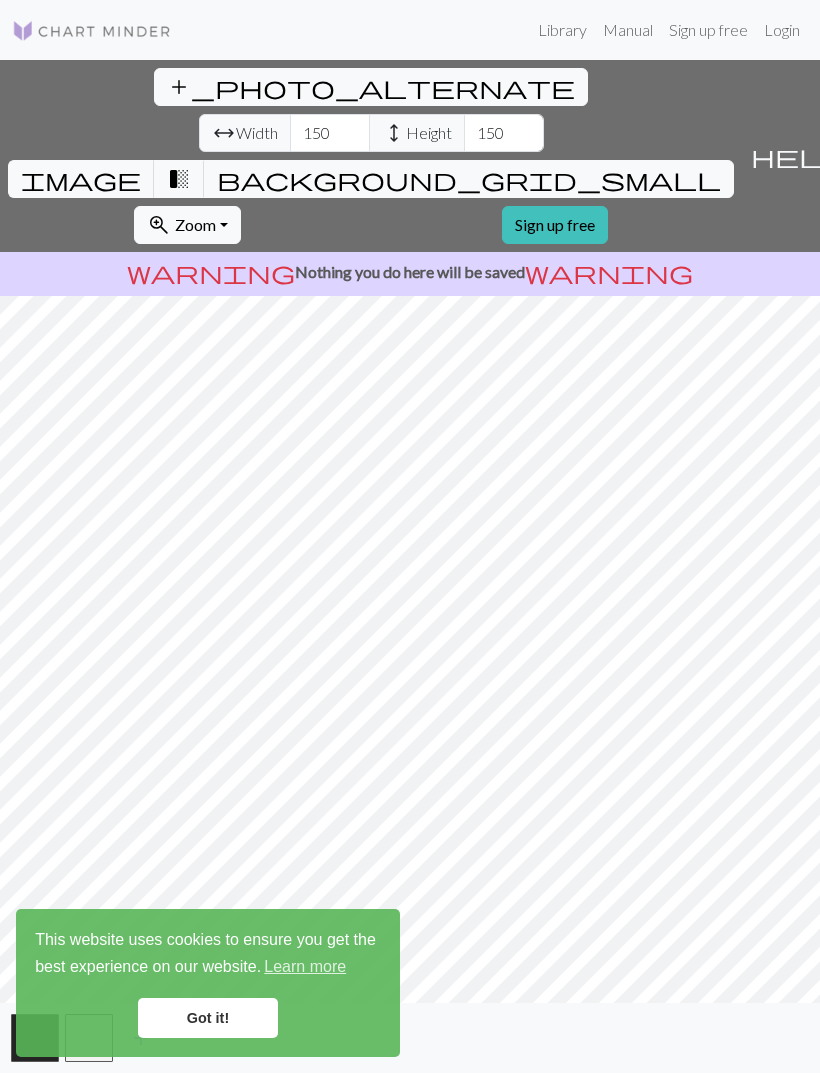 click on "image" at bounding box center (81, 179) 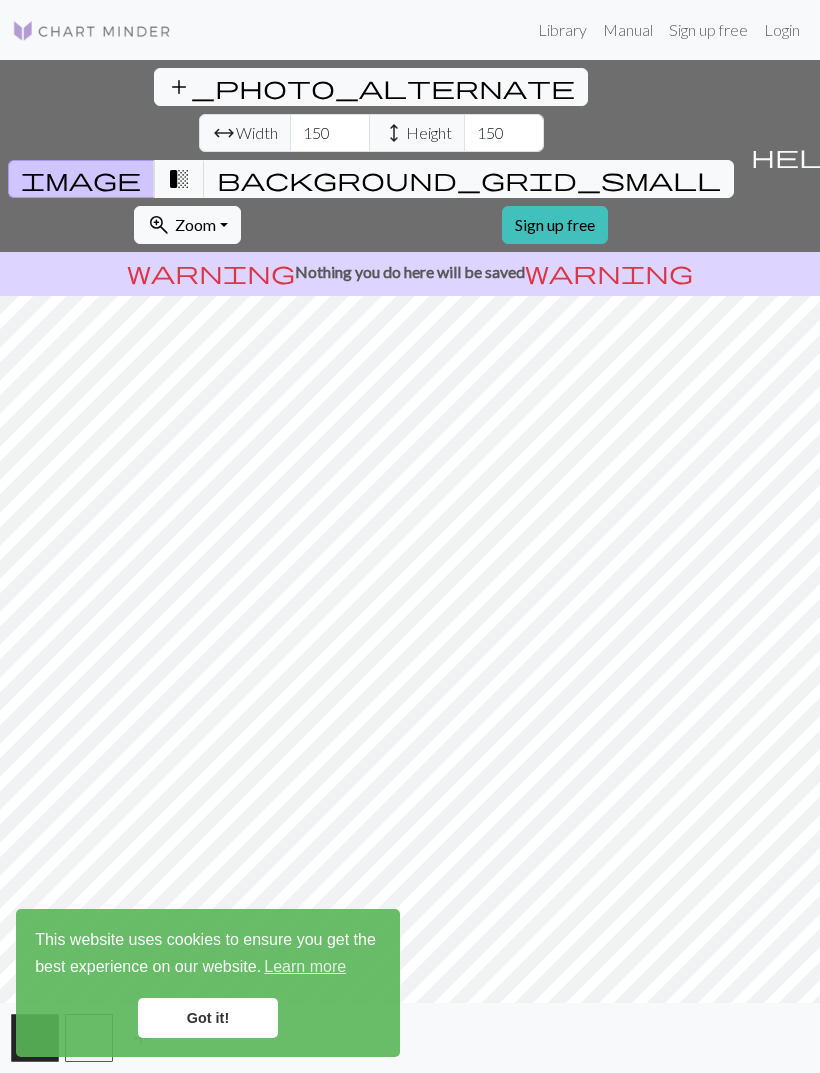 click on "transition_fade" at bounding box center [179, 179] 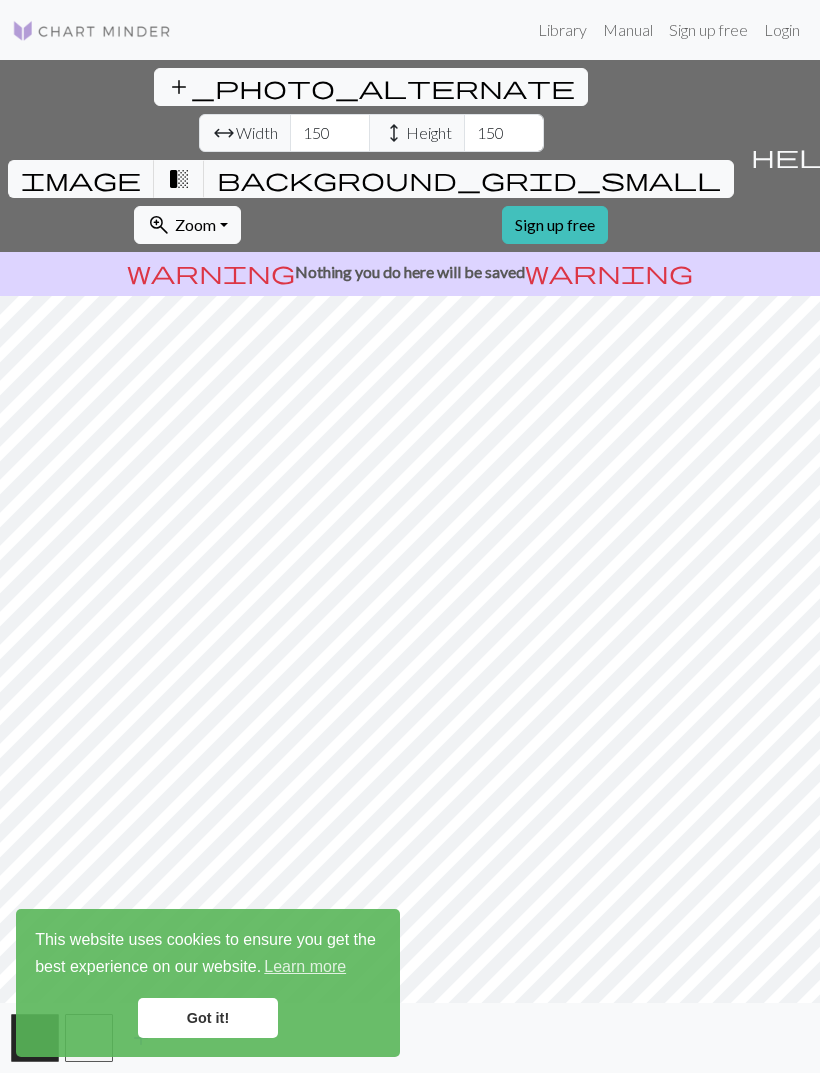 click on "image" at bounding box center (81, 179) 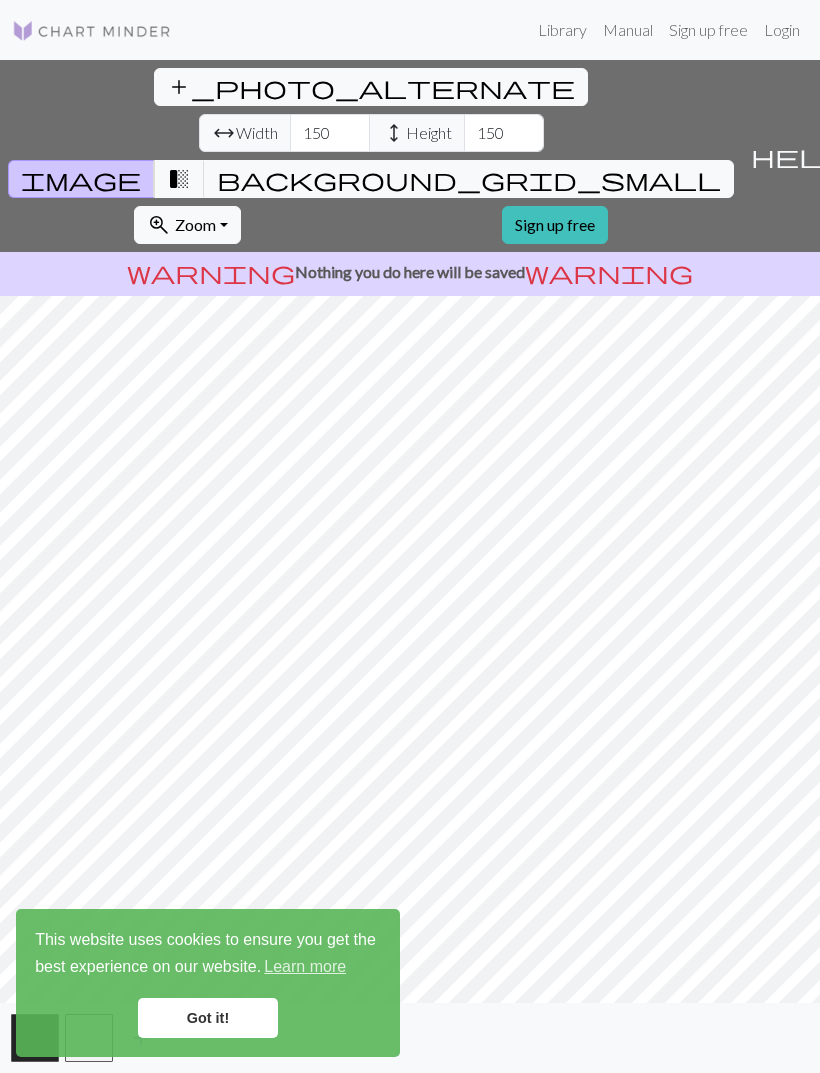 click on "transition_fade" at bounding box center (179, 179) 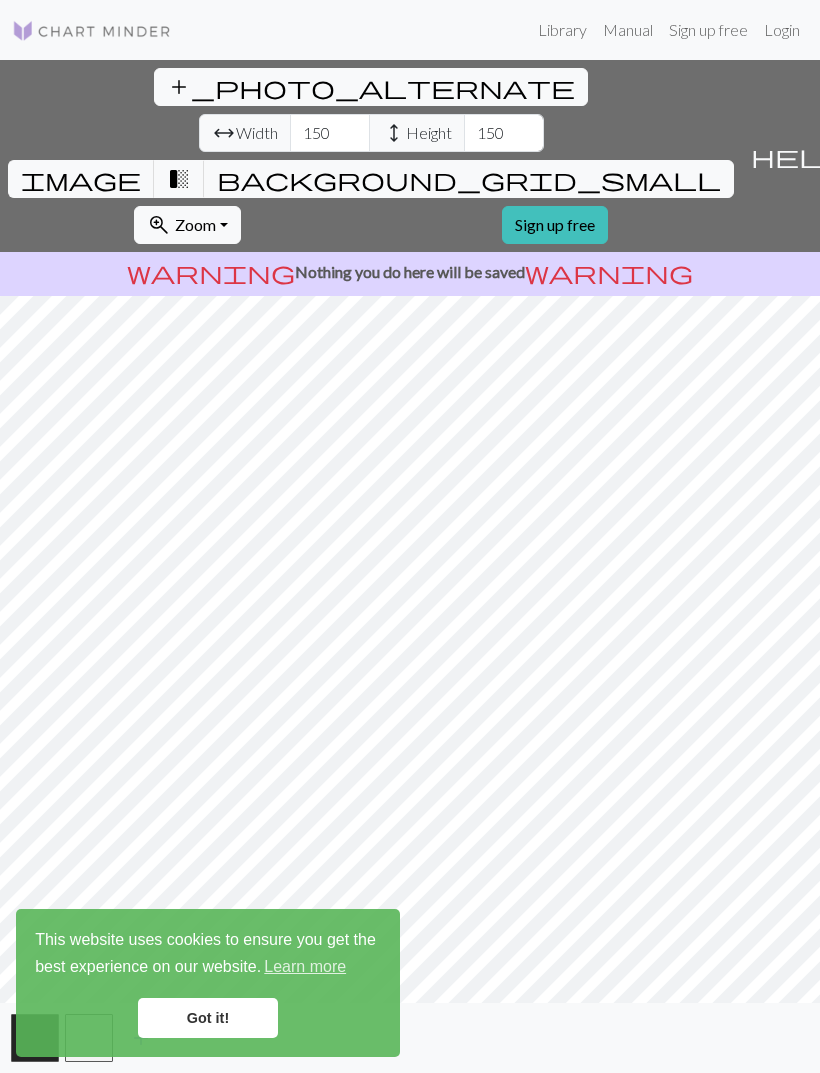 click on "image" at bounding box center [81, 179] 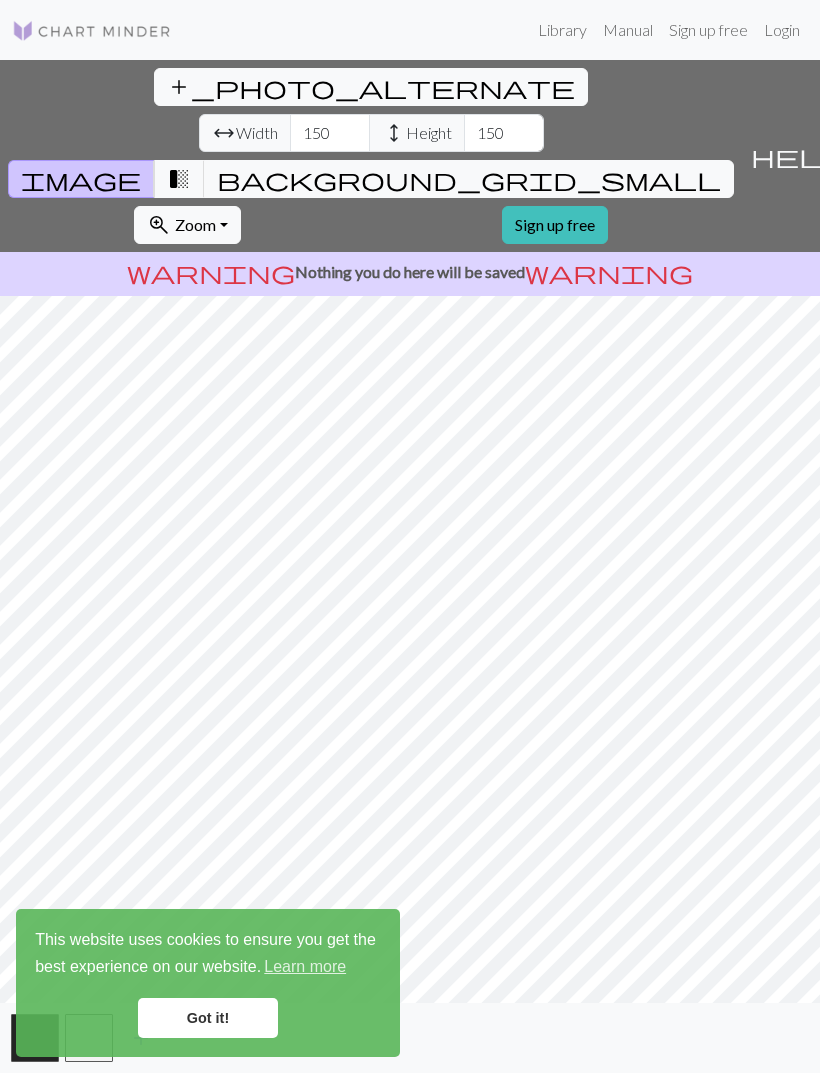 click on "background_grid_small" at bounding box center [469, 179] 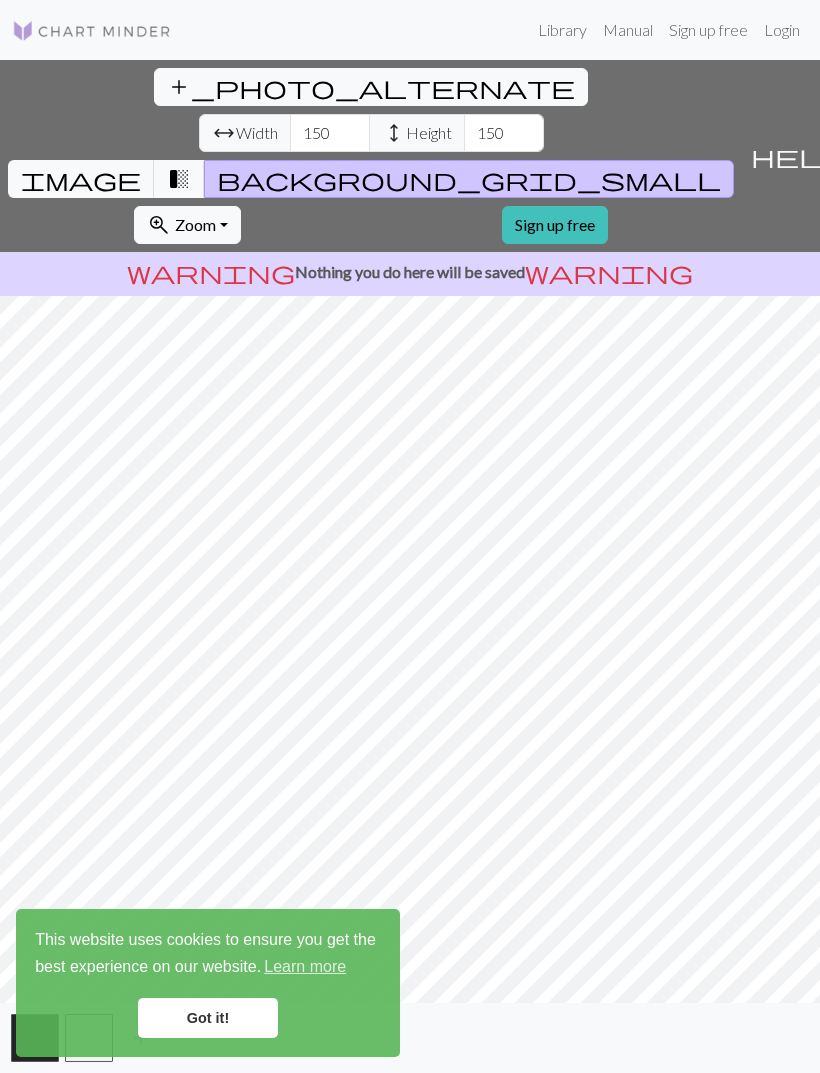 click on "transition_fade" at bounding box center (179, 179) 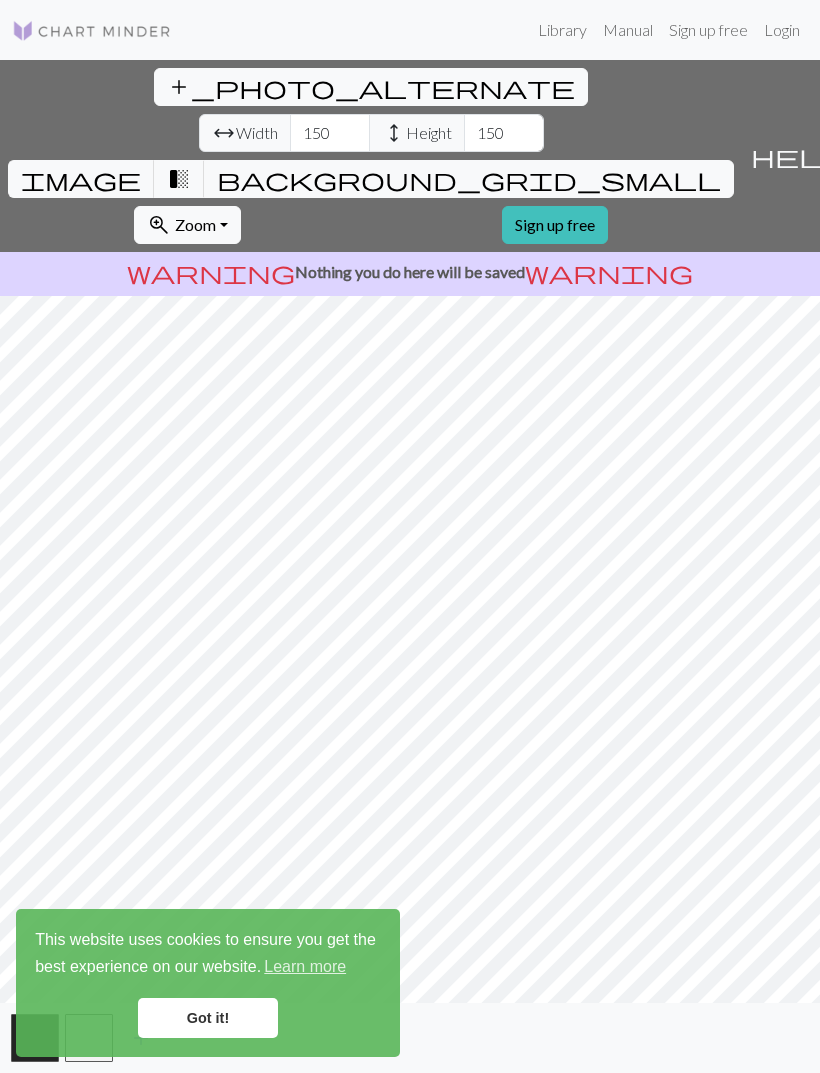 click on "transition_fade" at bounding box center (179, 179) 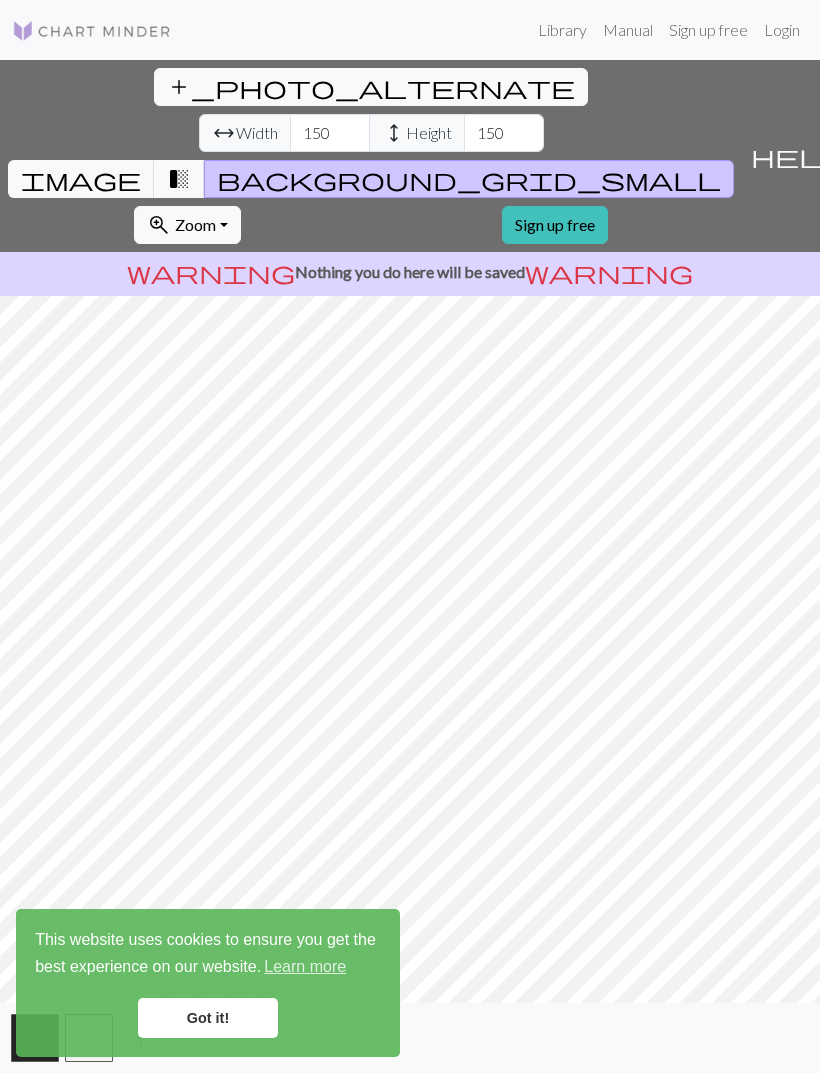click on "transition_fade" at bounding box center [179, 179] 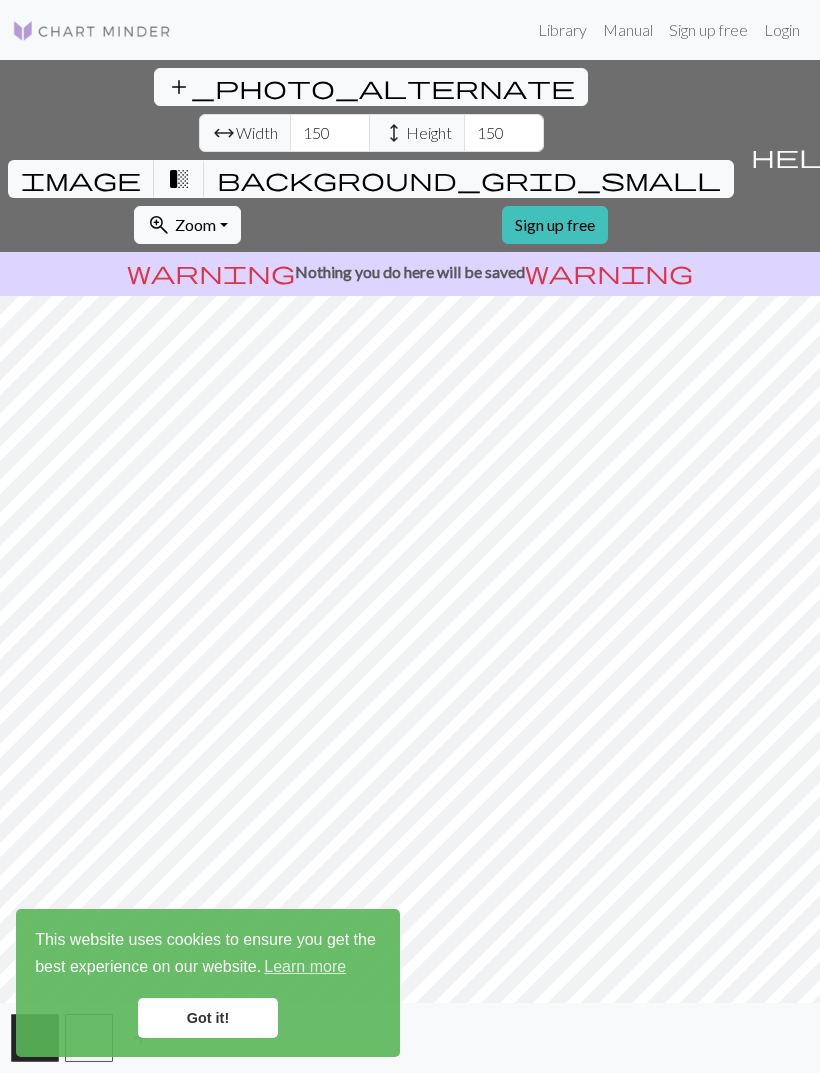 click on "transition_fade" at bounding box center (179, 179) 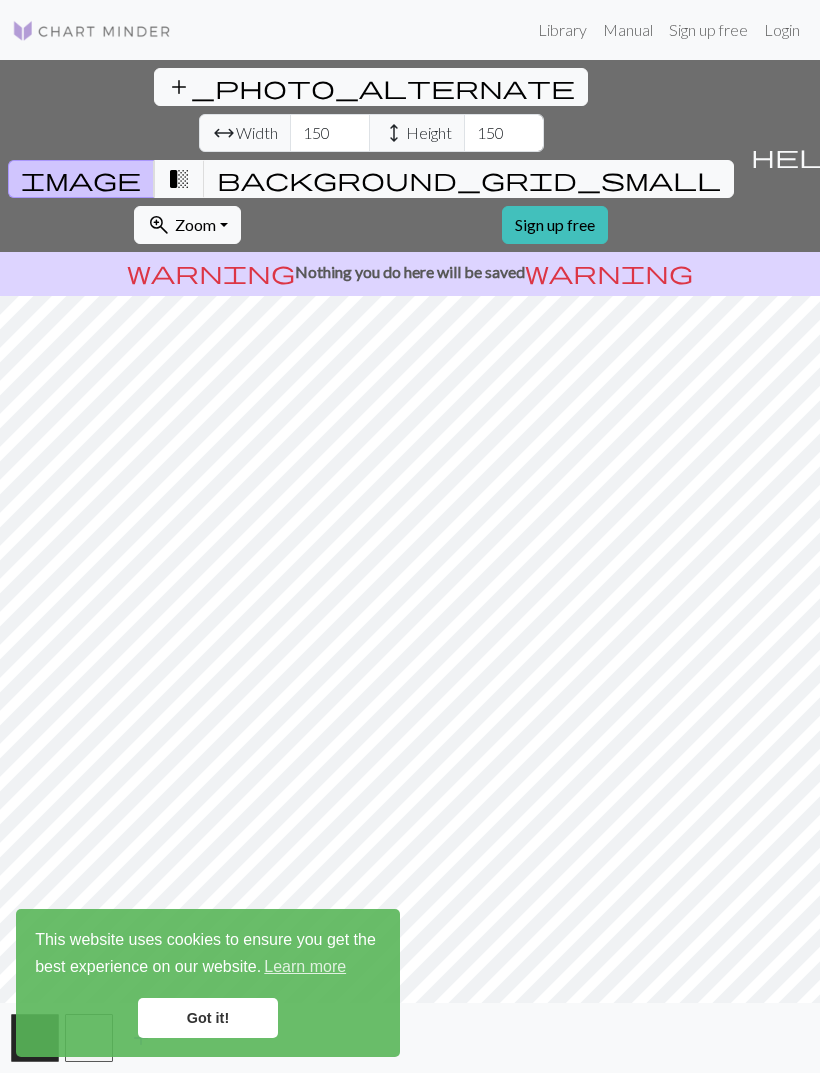 click on "transition_fade" at bounding box center [179, 179] 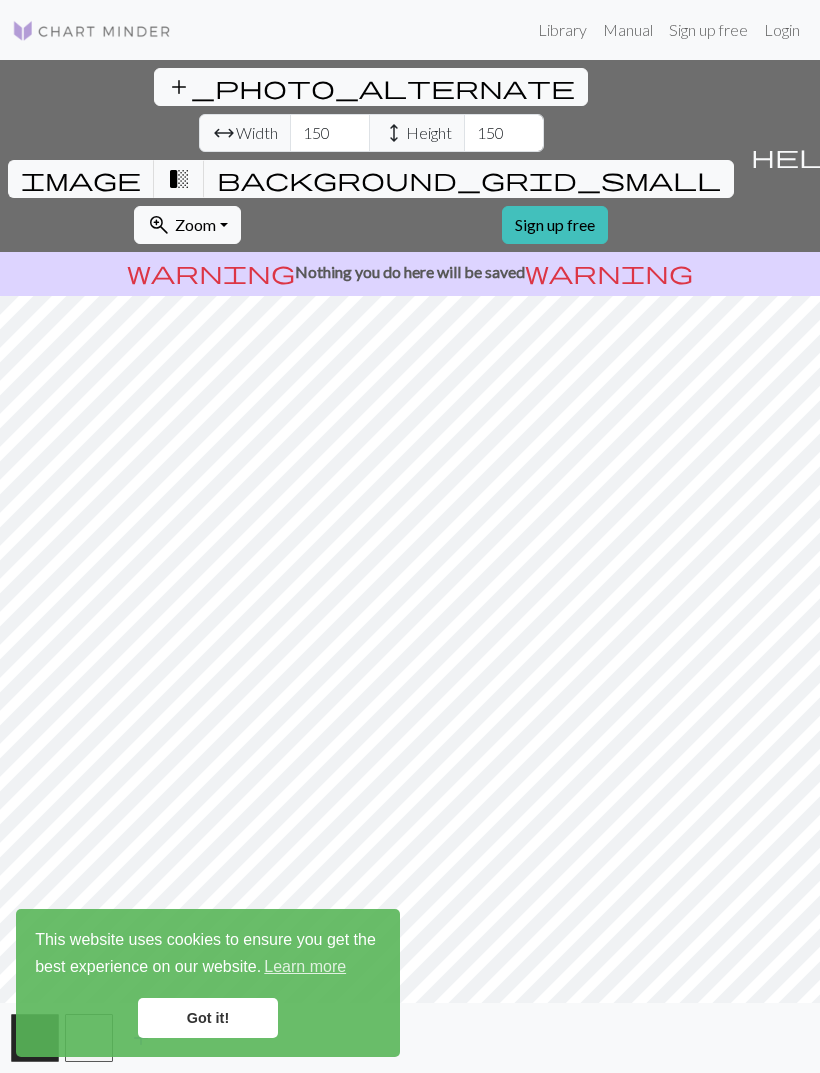 click on "background_grid_small" at bounding box center (469, 179) 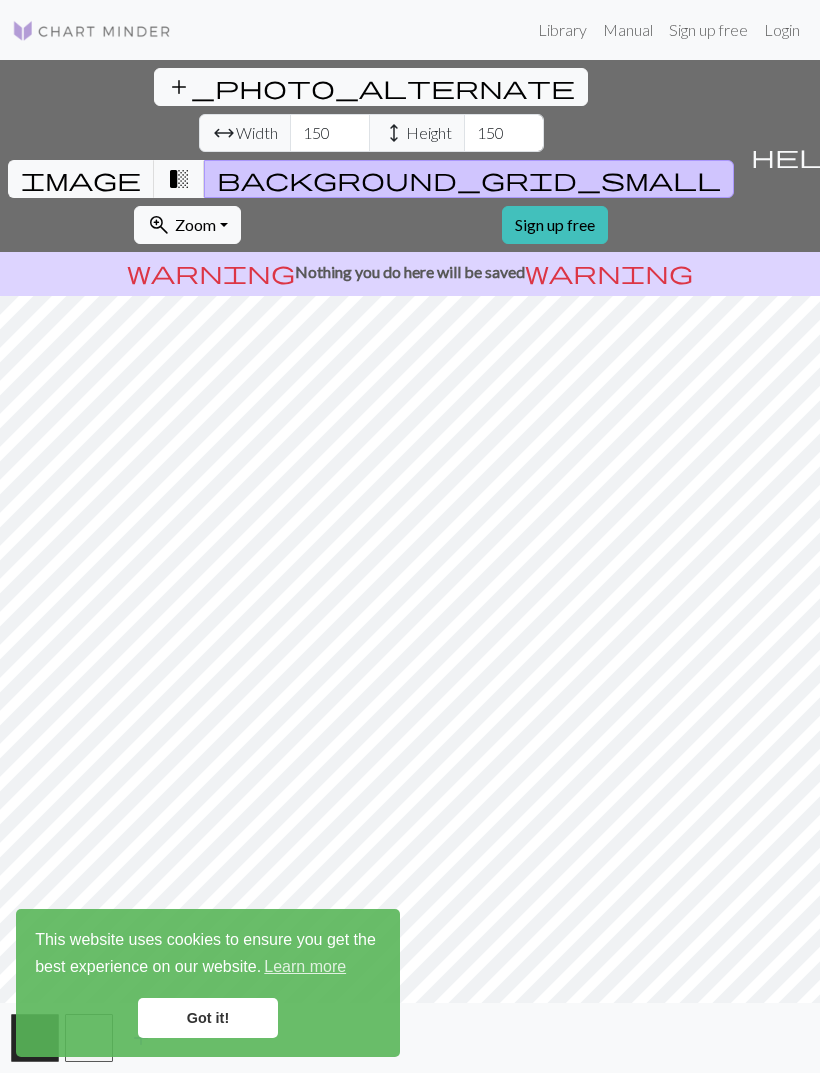 click on "image" at bounding box center [81, 179] 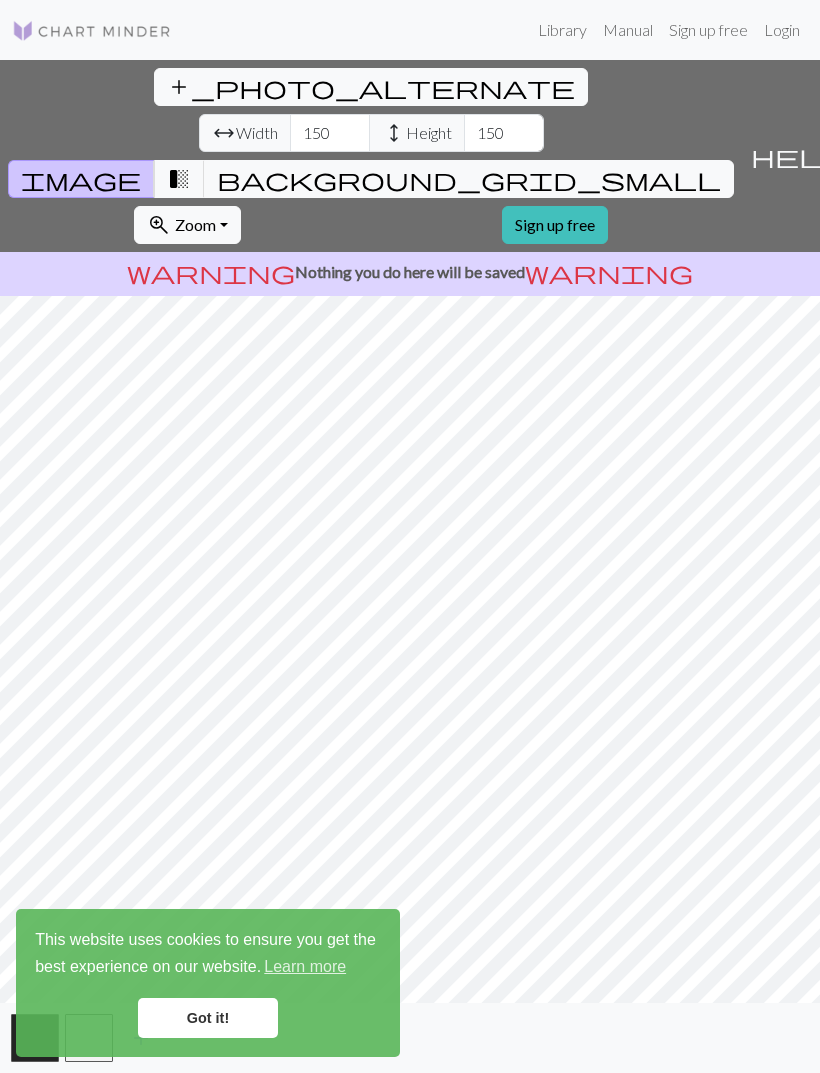 click on "background_grid_small" at bounding box center (469, 179) 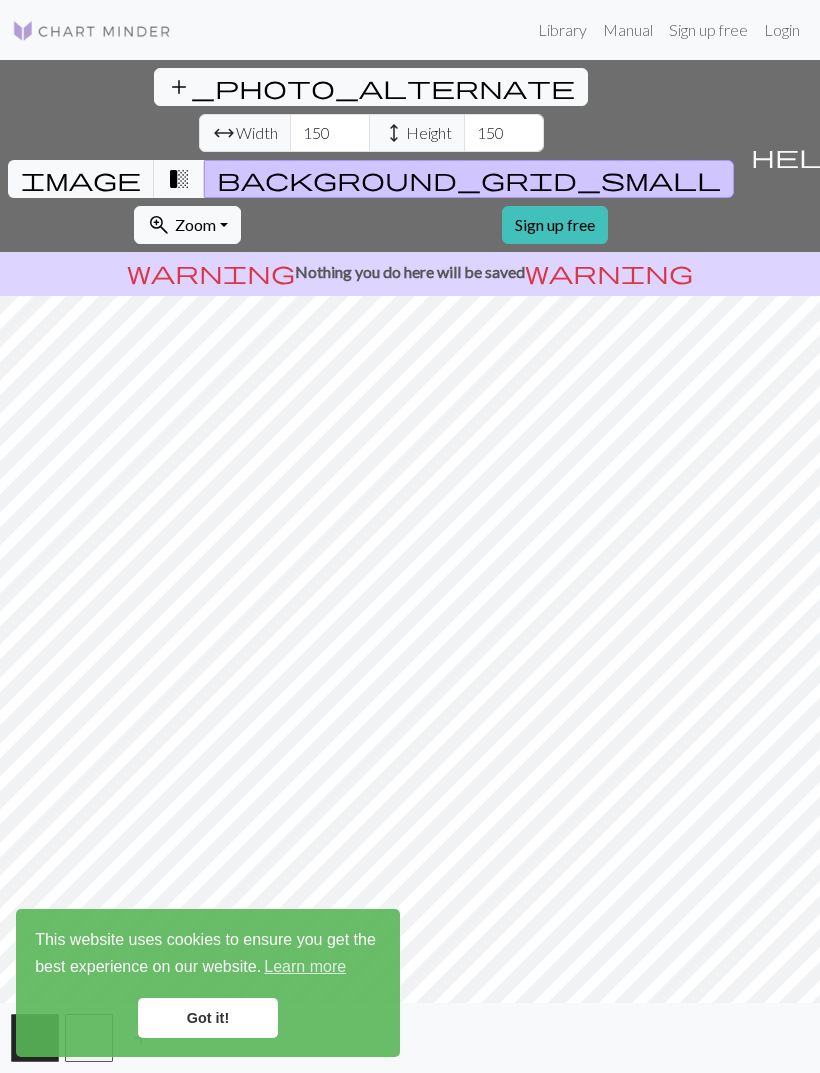 click on "transition_fade" at bounding box center [179, 179] 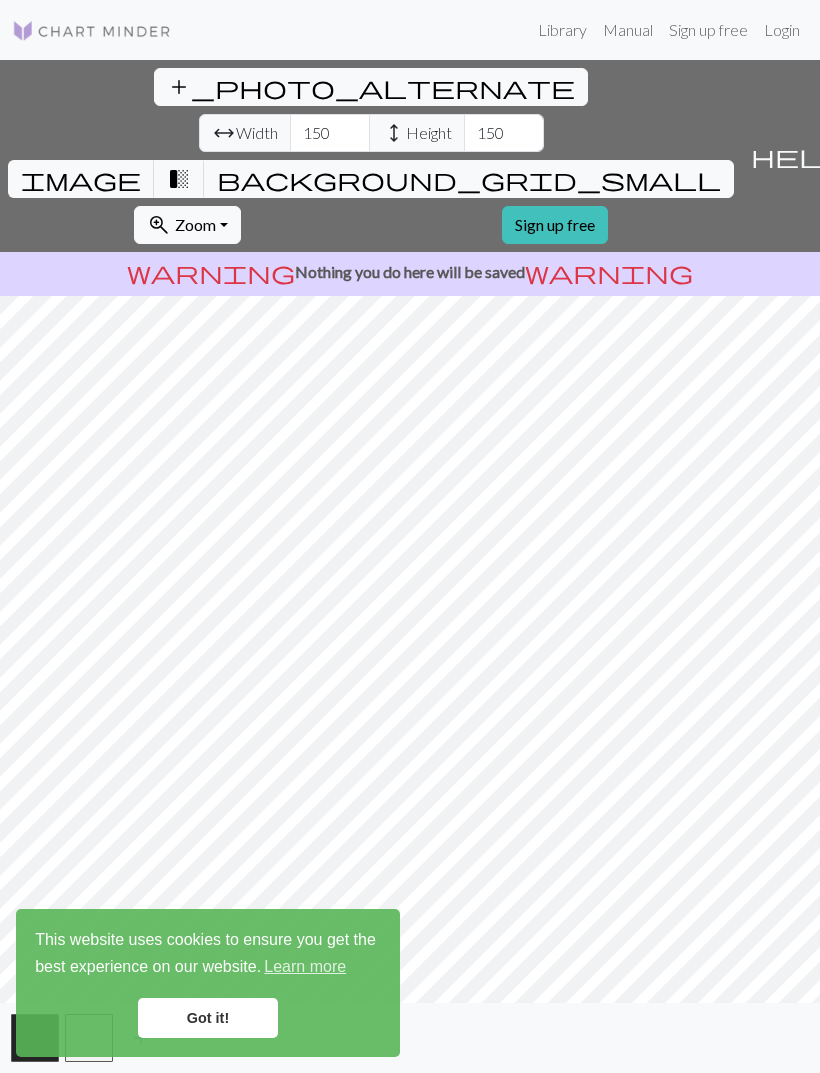 click on "transition_fade" at bounding box center (179, 179) 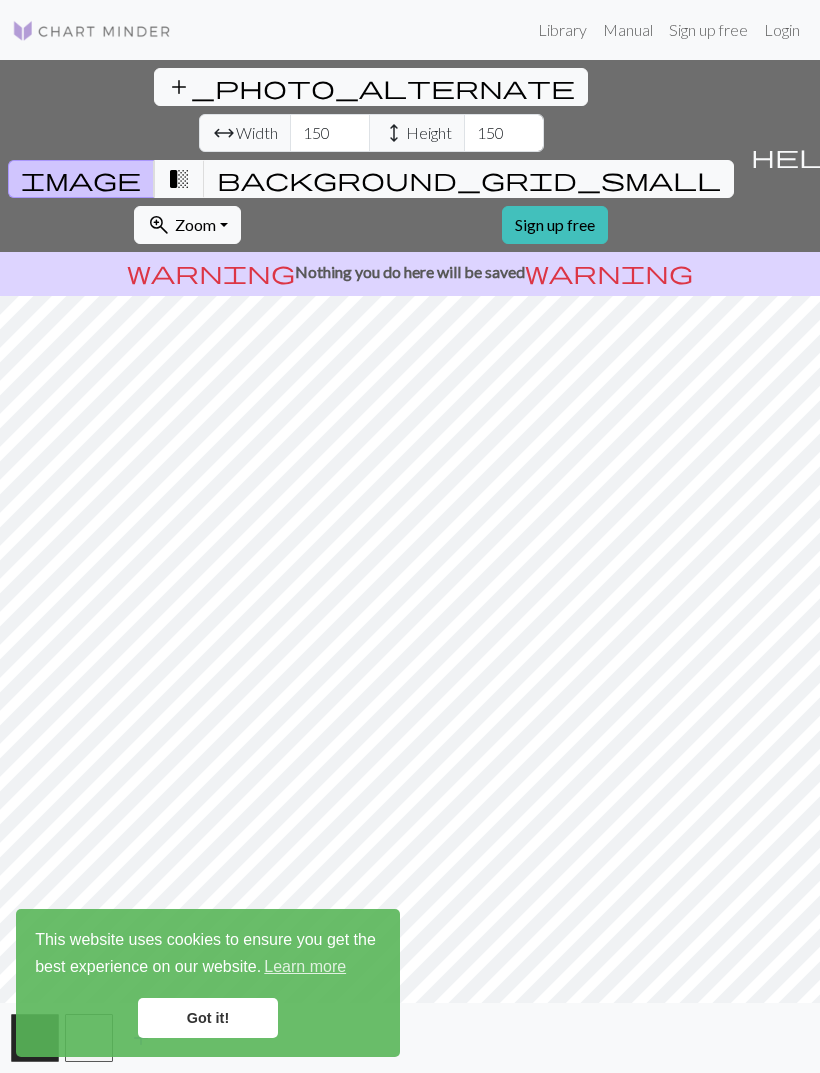 click on "transition_fade" at bounding box center [179, 179] 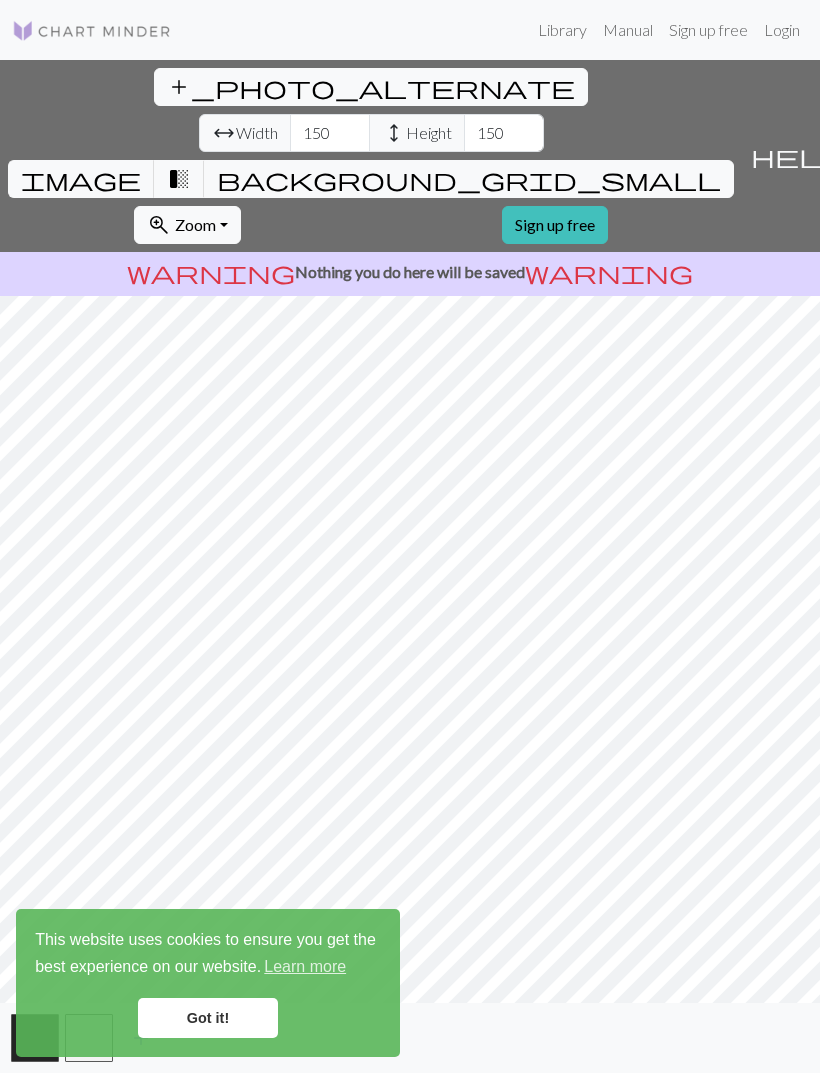 click on "image" at bounding box center [81, 179] 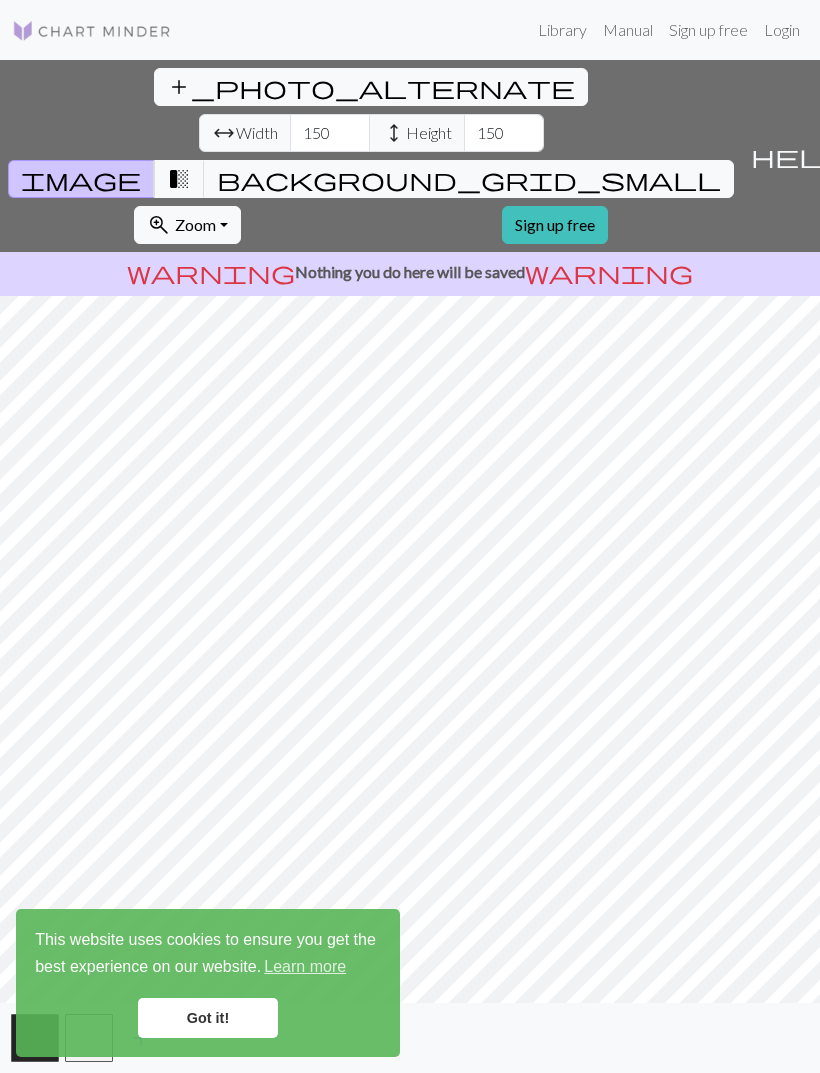 click on "add_photo_alternate   Change image" at bounding box center [371, 87] 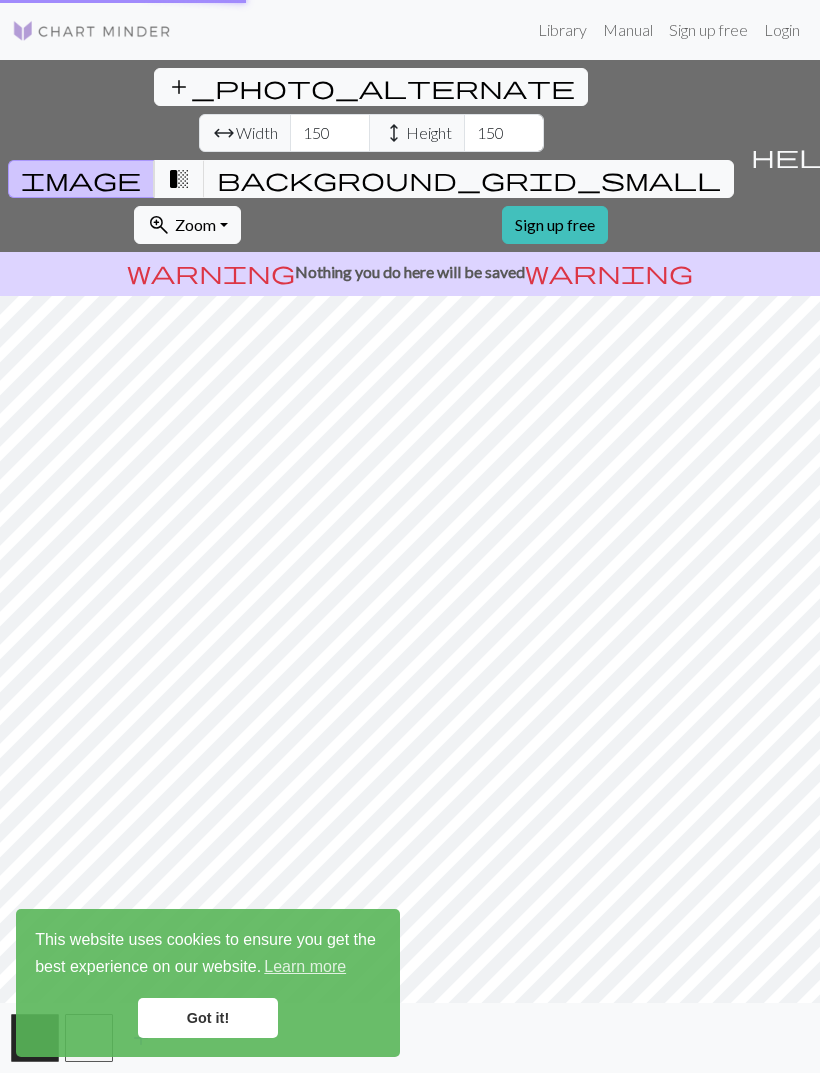 scroll, scrollTop: 0, scrollLeft: 0, axis: both 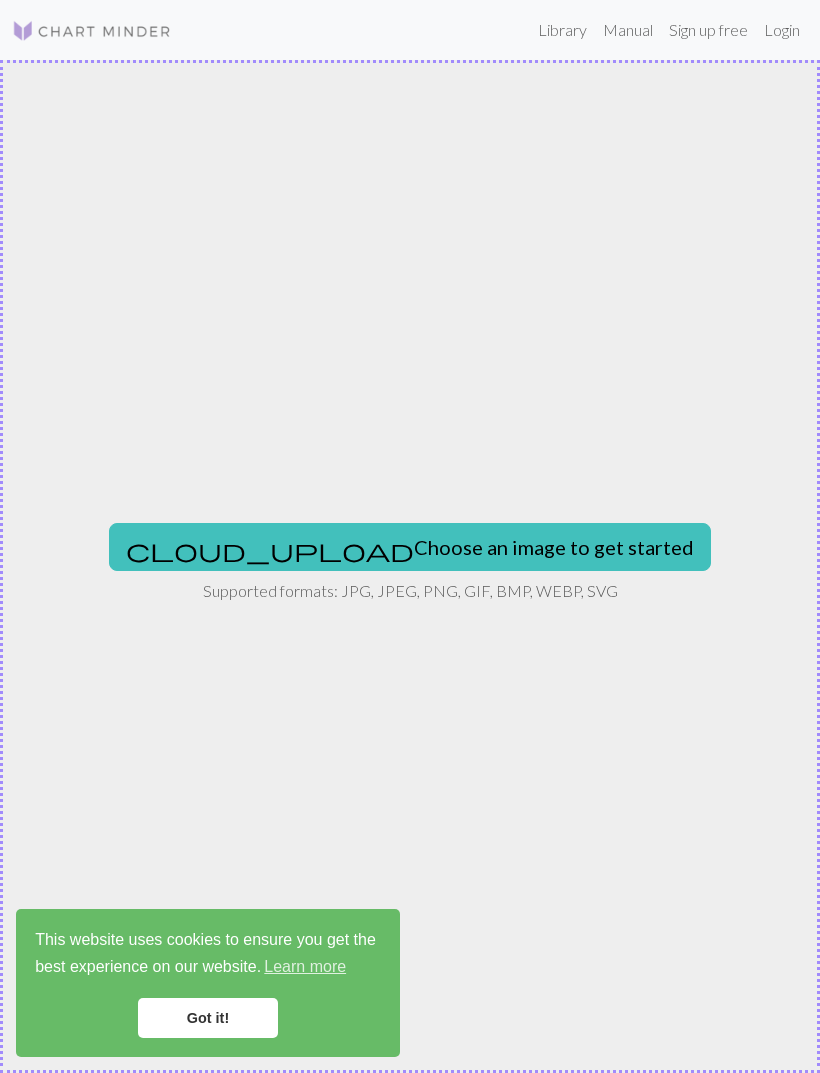 click on "cloud_upload  Choose an image to get started" at bounding box center [410, 547] 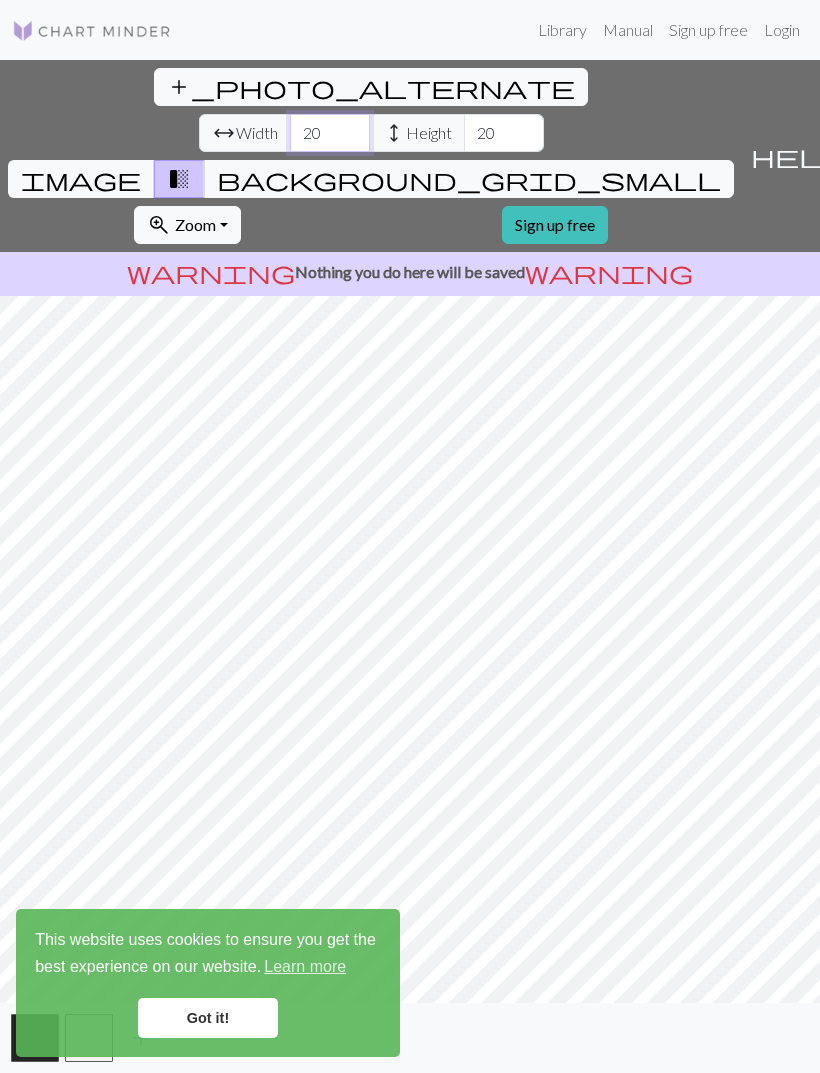 click on "20" at bounding box center (330, 133) 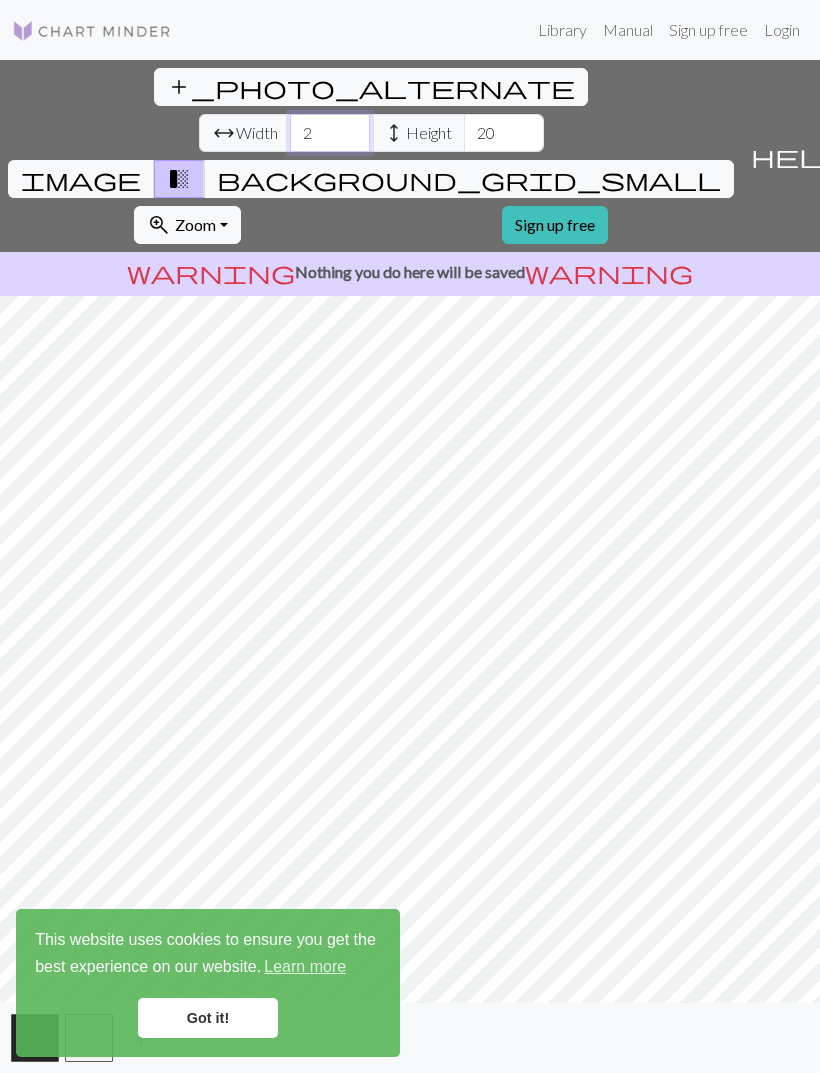 type on "2" 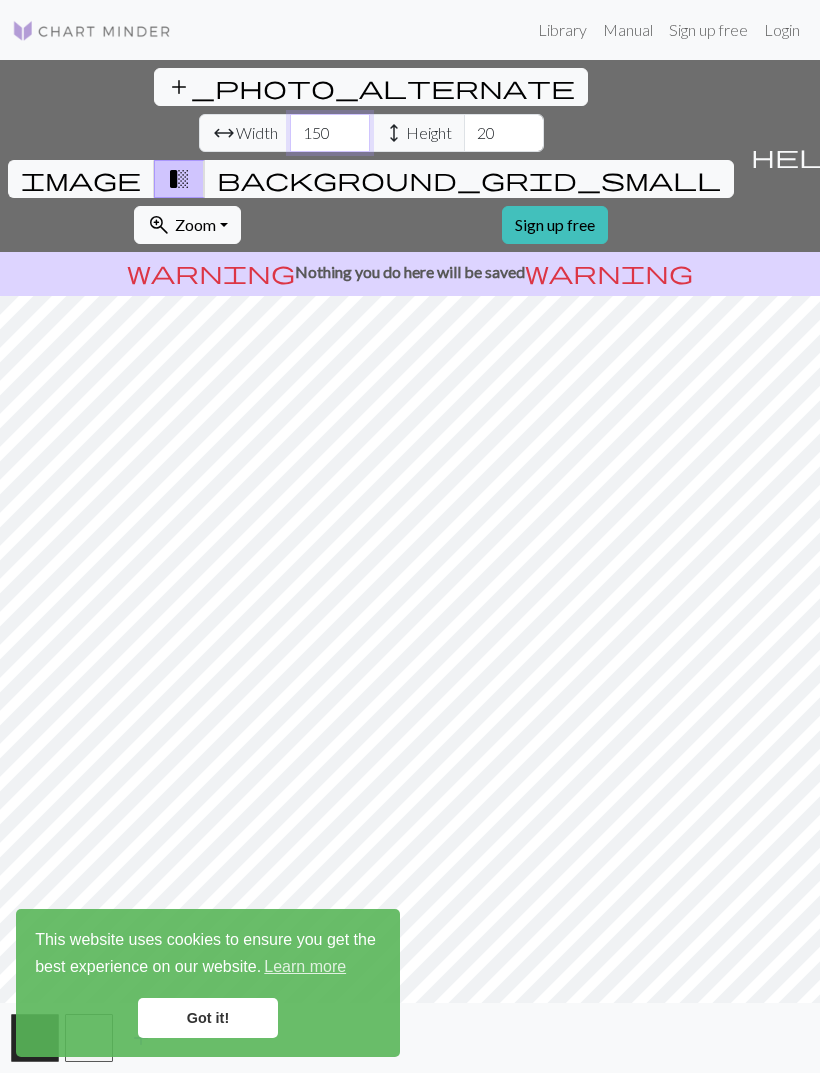 type on "150" 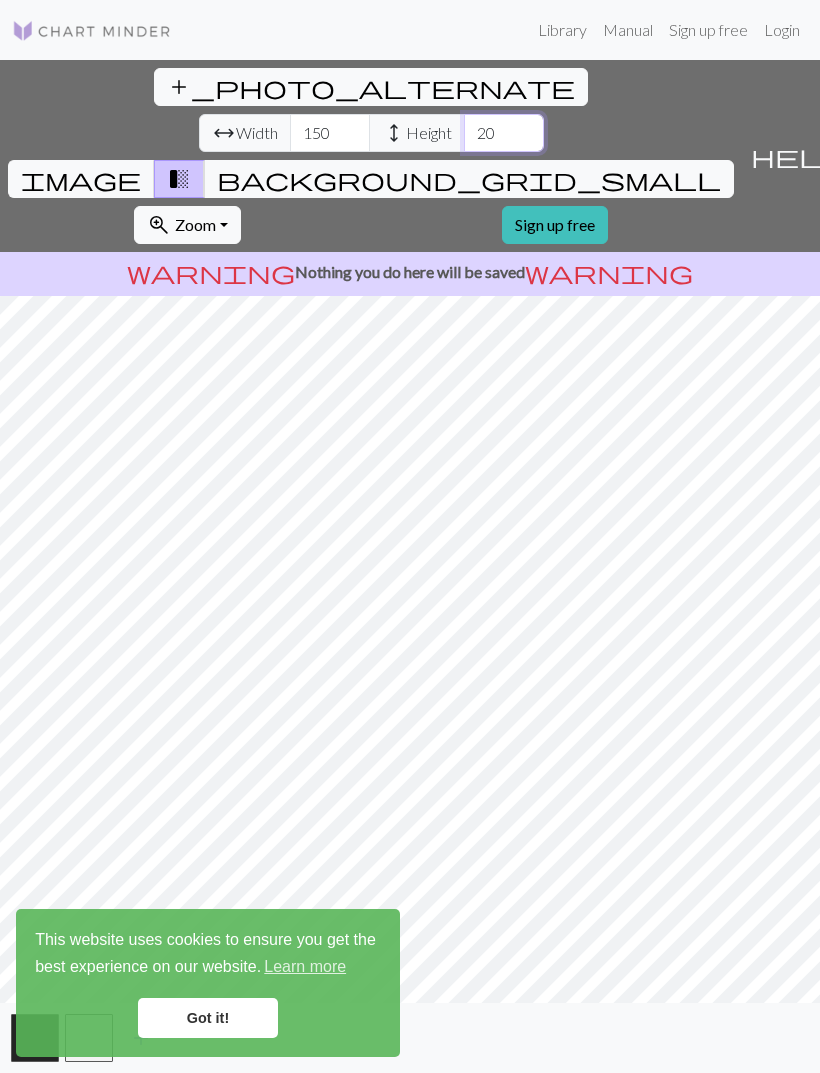 click on "20" at bounding box center (504, 133) 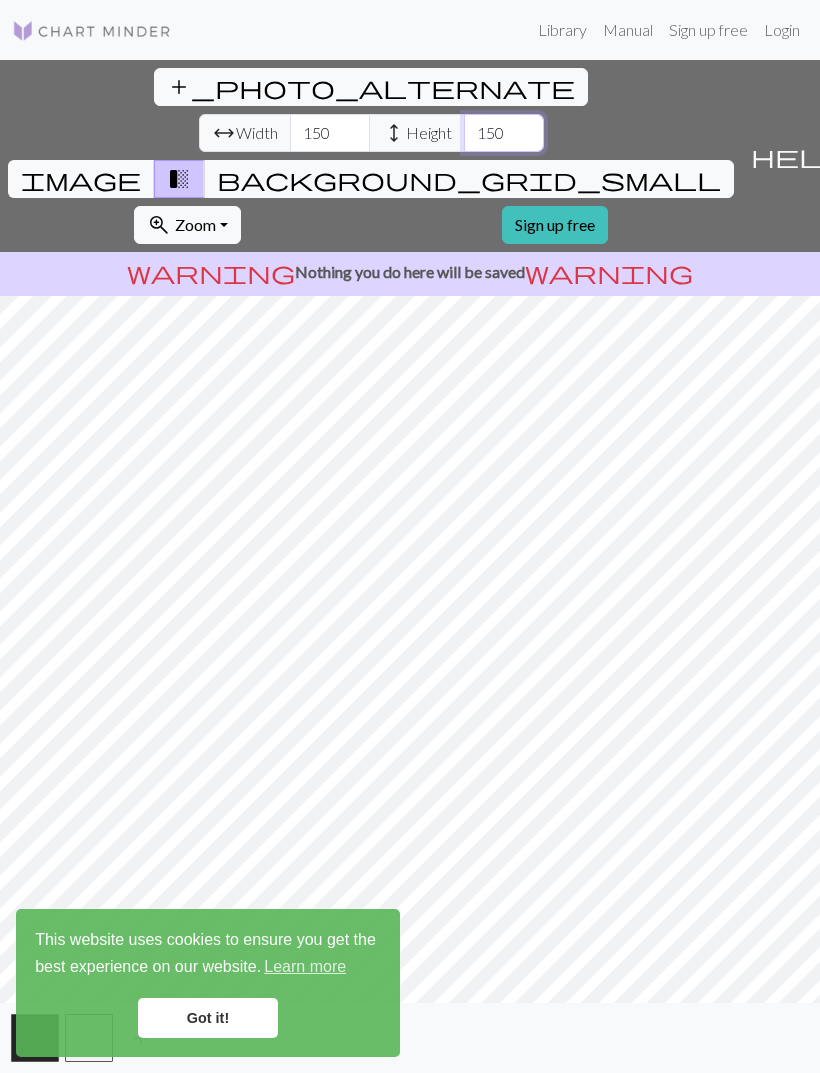 type on "150" 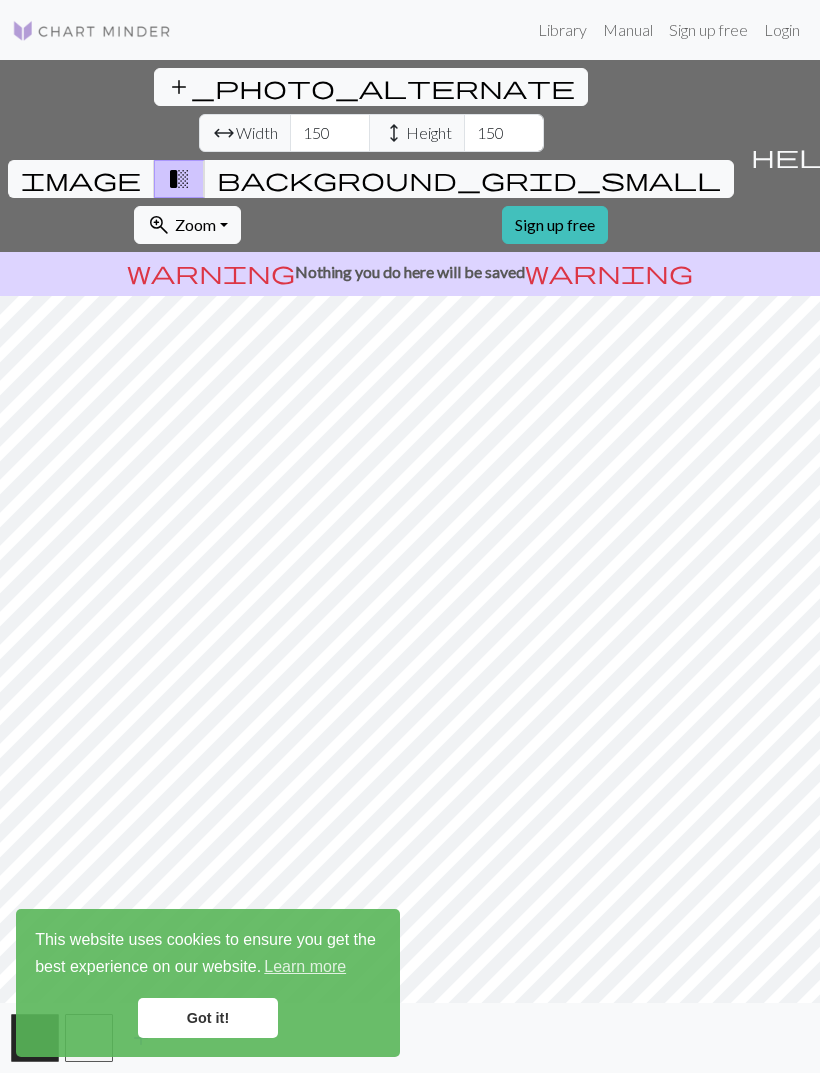 click on "zoom_in" at bounding box center [159, 225] 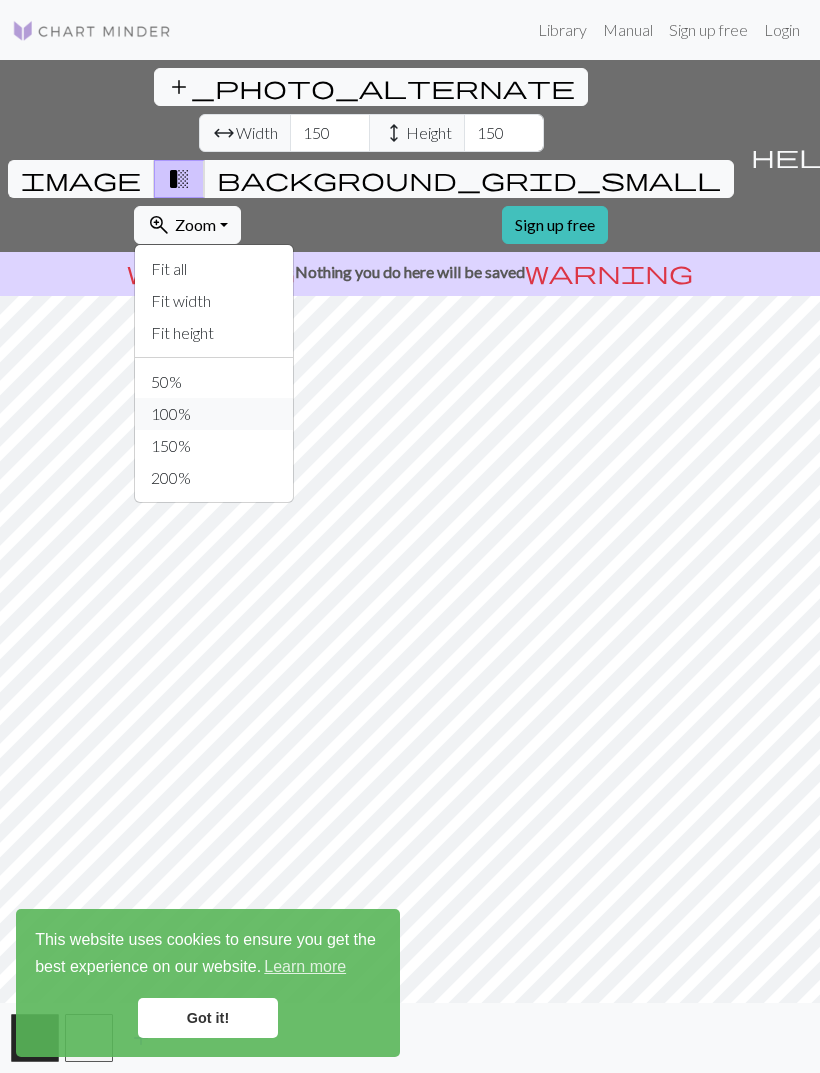 click on "100%" at bounding box center [214, 414] 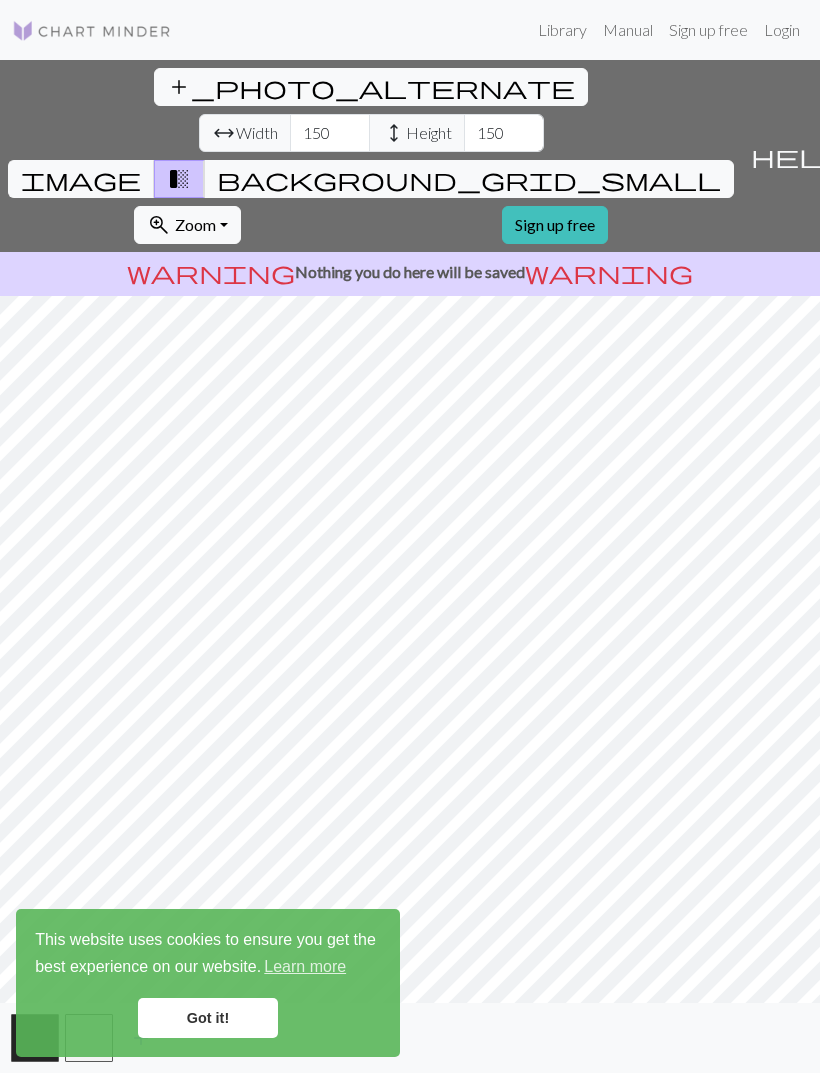 click on "Zoom" at bounding box center (195, 224) 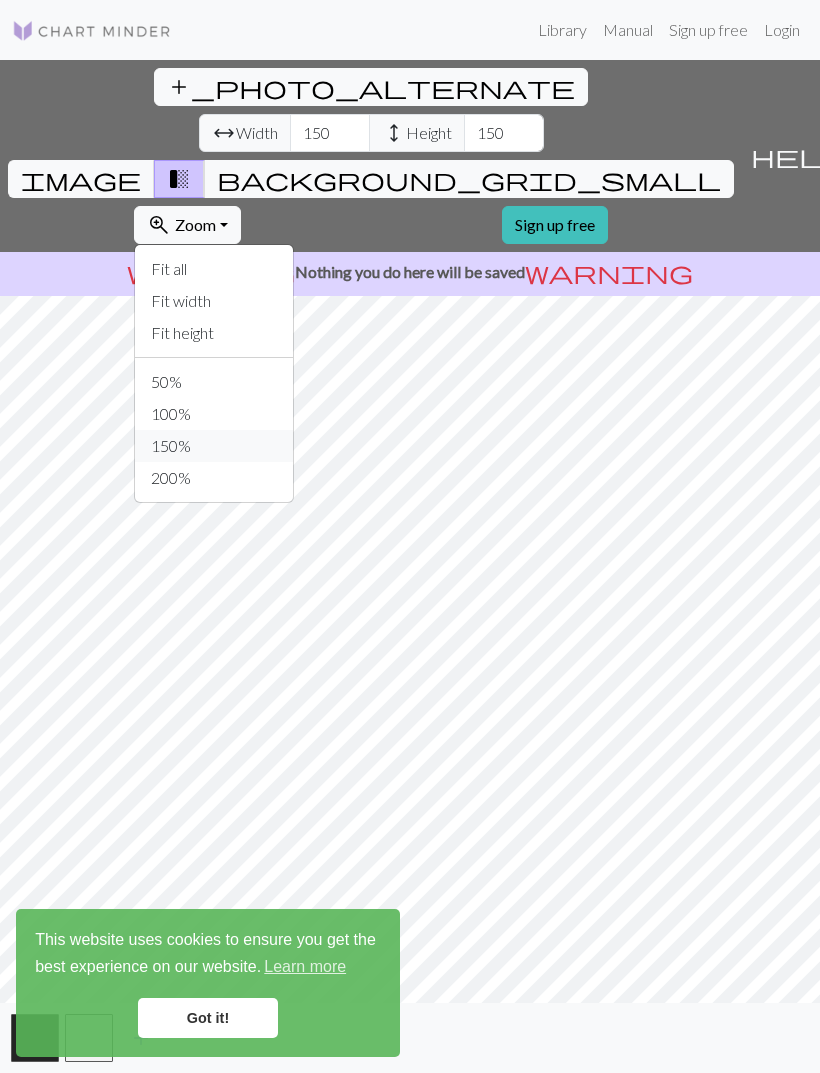click on "150%" at bounding box center (214, 446) 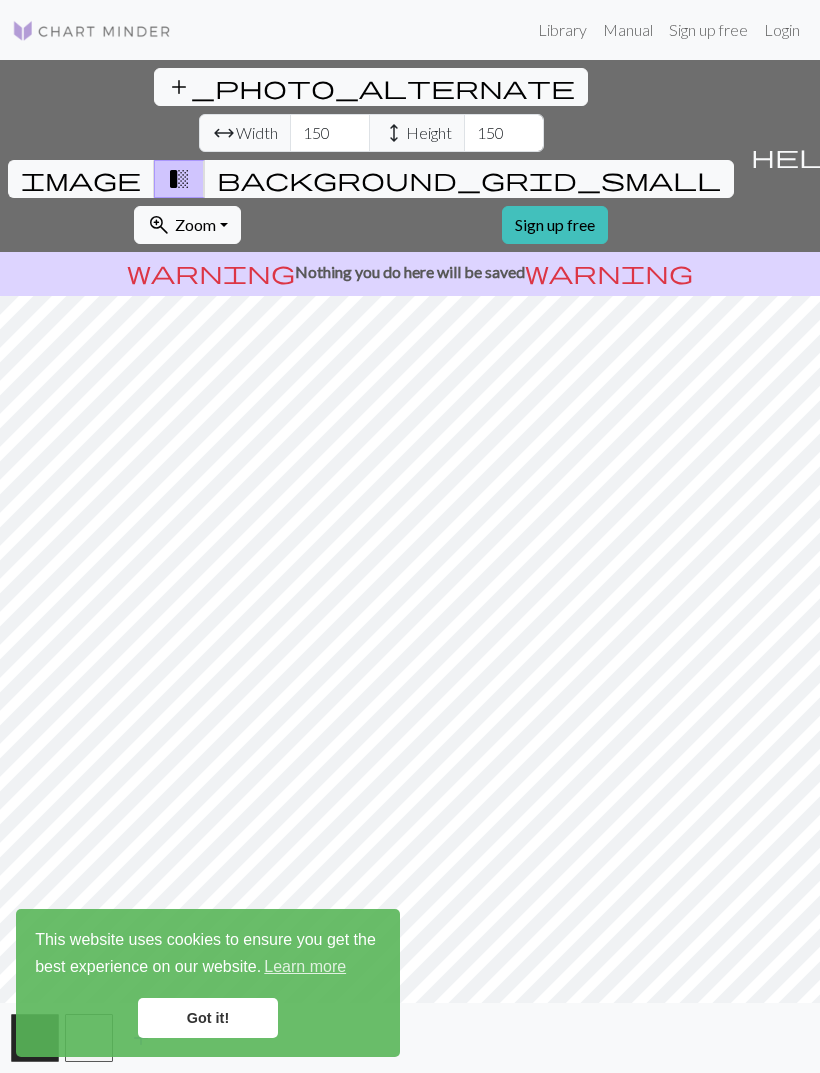 click on "zoom_in Zoom Zoom" at bounding box center (187, 225) 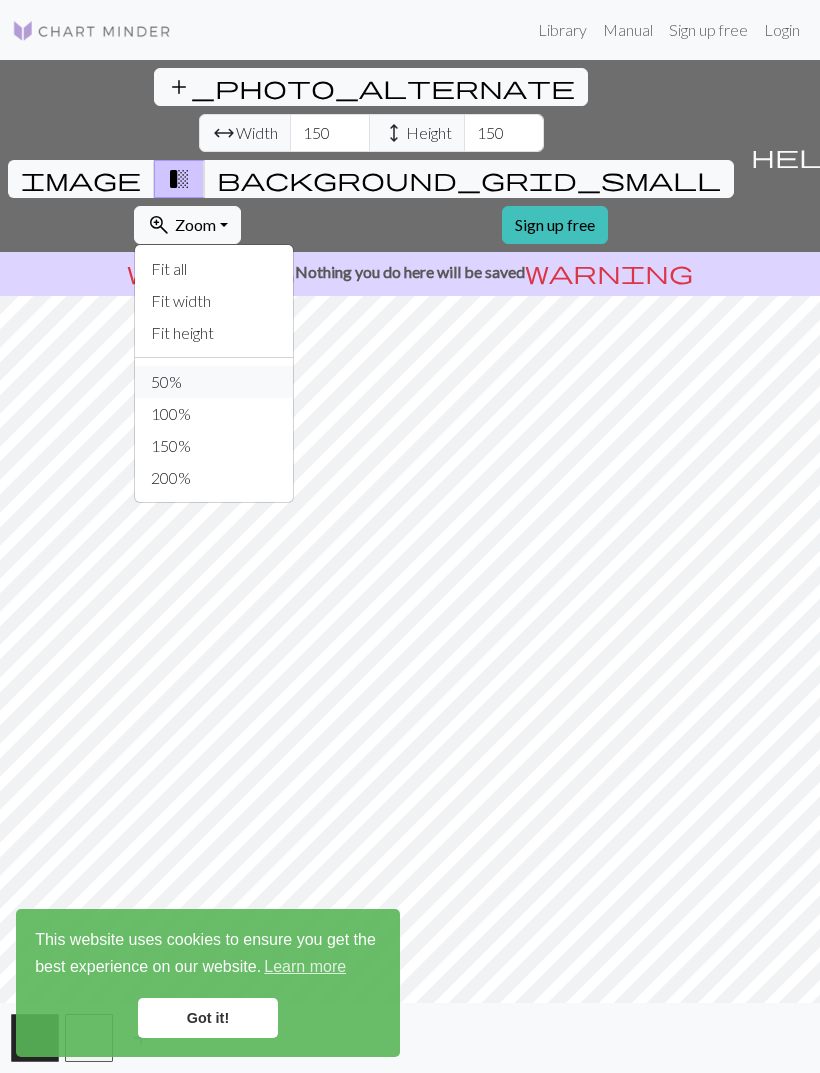 click on "50%" at bounding box center [214, 382] 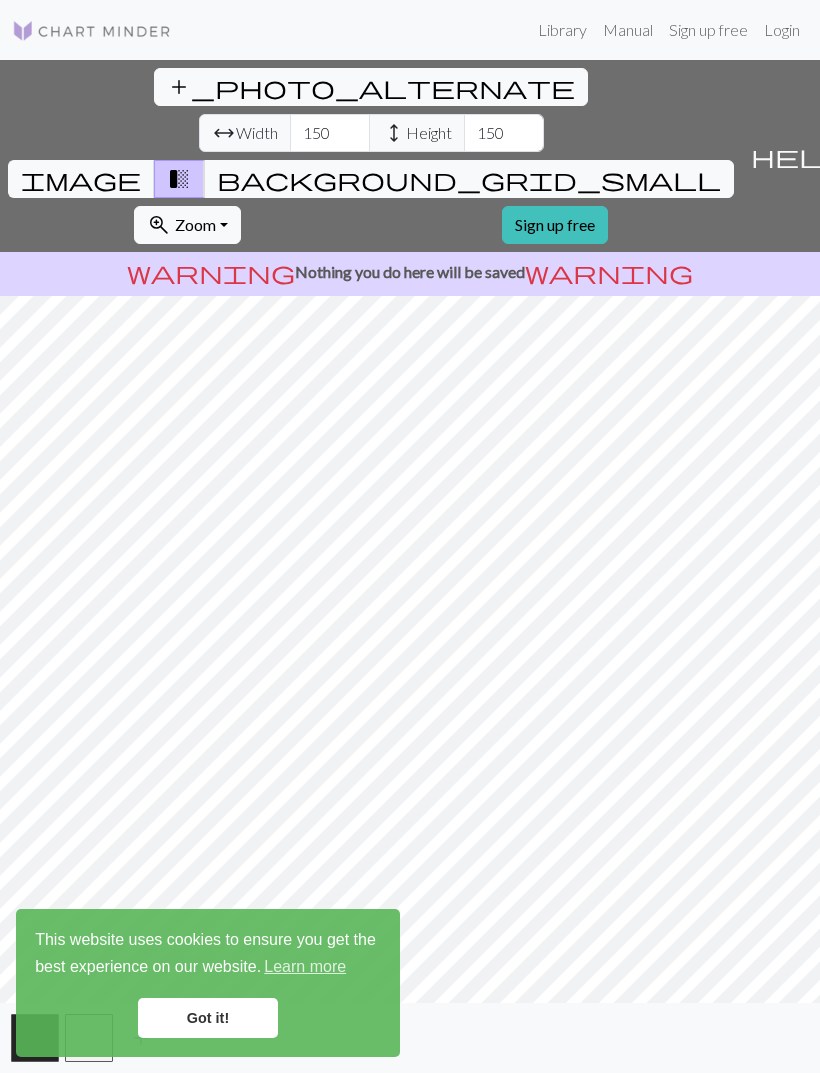 click on "zoom_in" at bounding box center (159, 225) 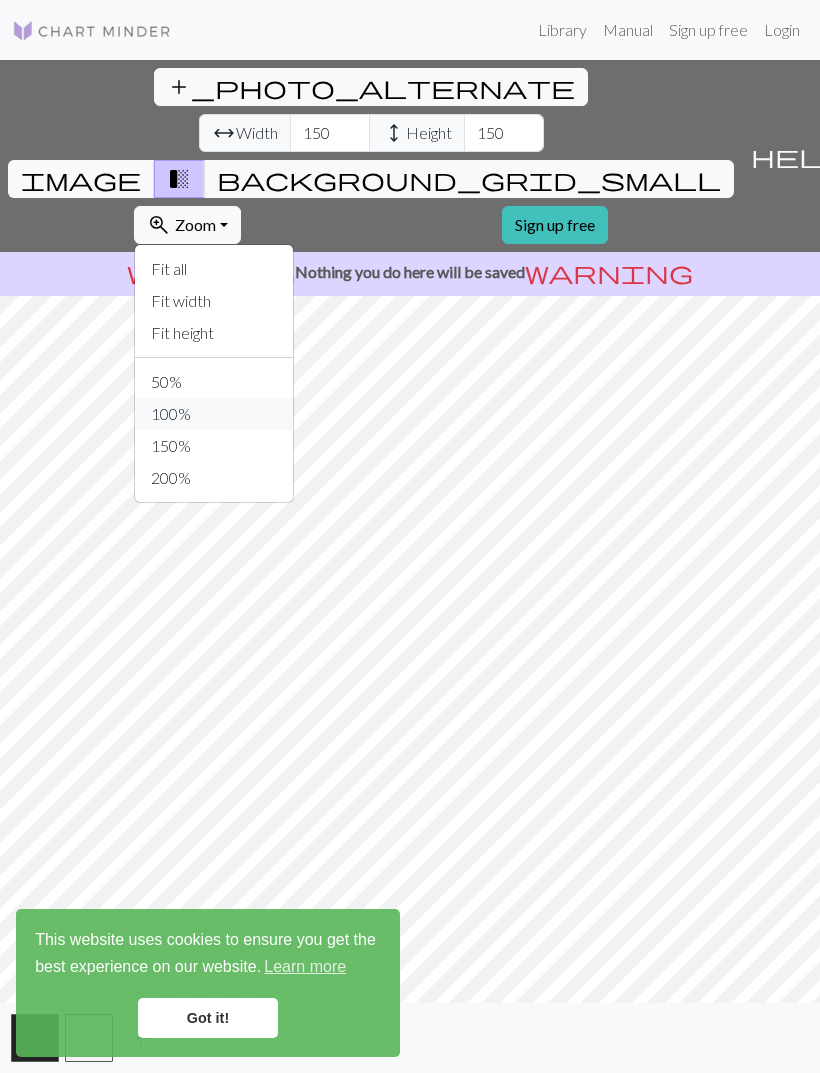 click on "100%" at bounding box center [214, 414] 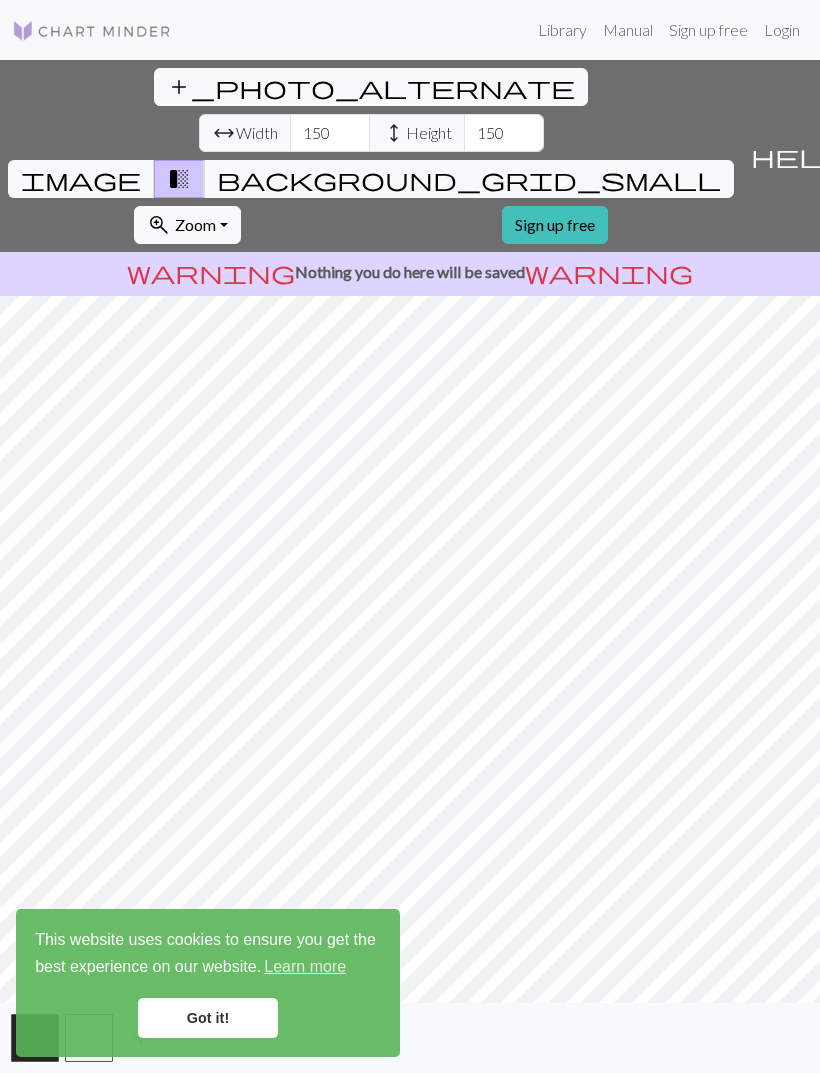 click on "zoom_in" at bounding box center [159, 225] 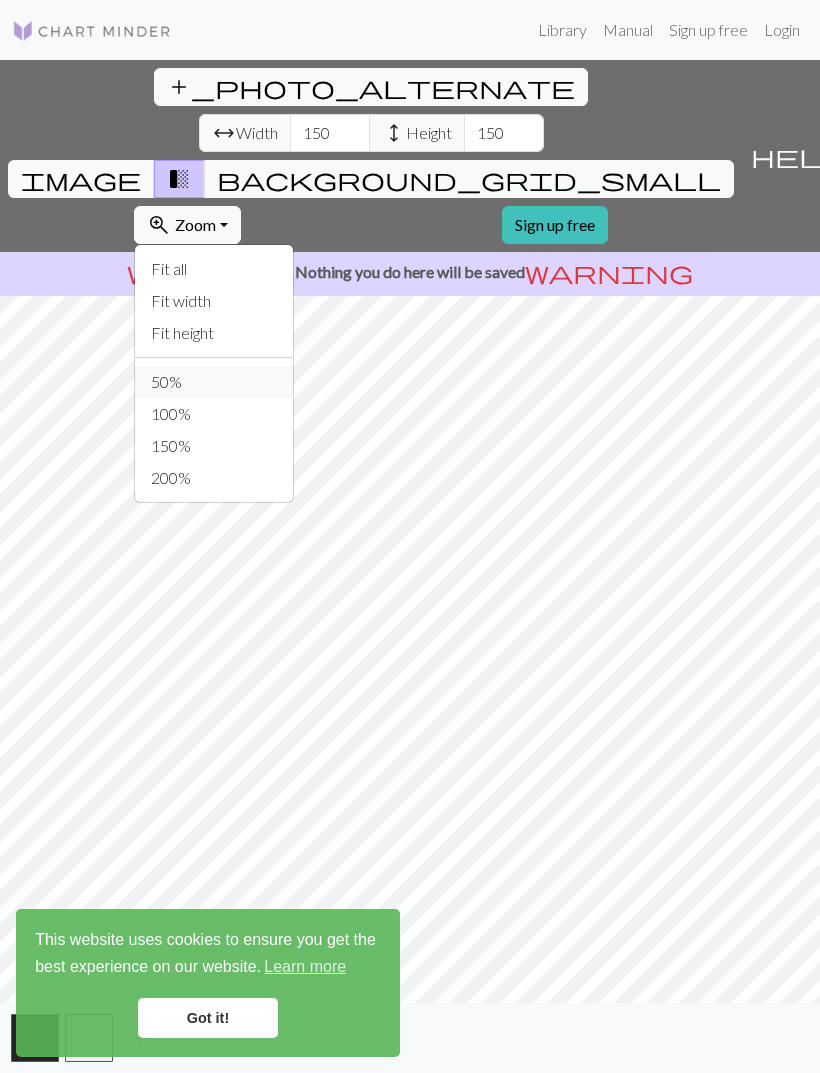 click on "50%" at bounding box center [214, 382] 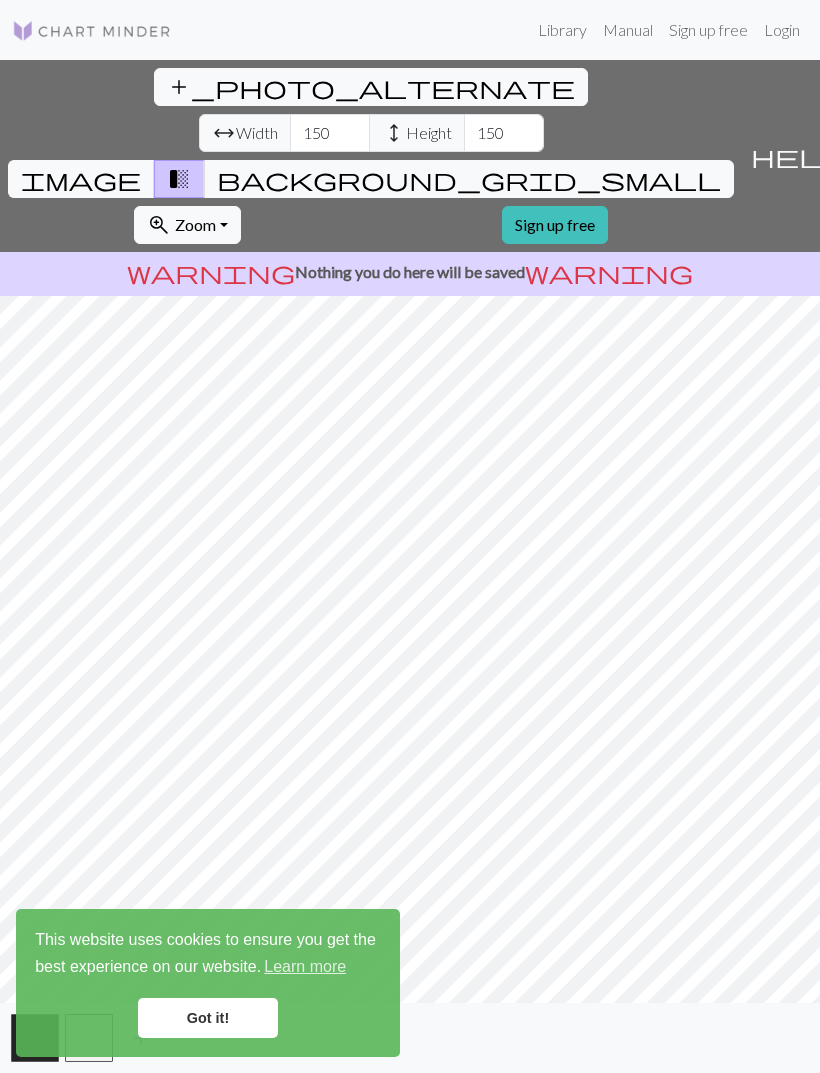 click on "zoom_in" at bounding box center [159, 225] 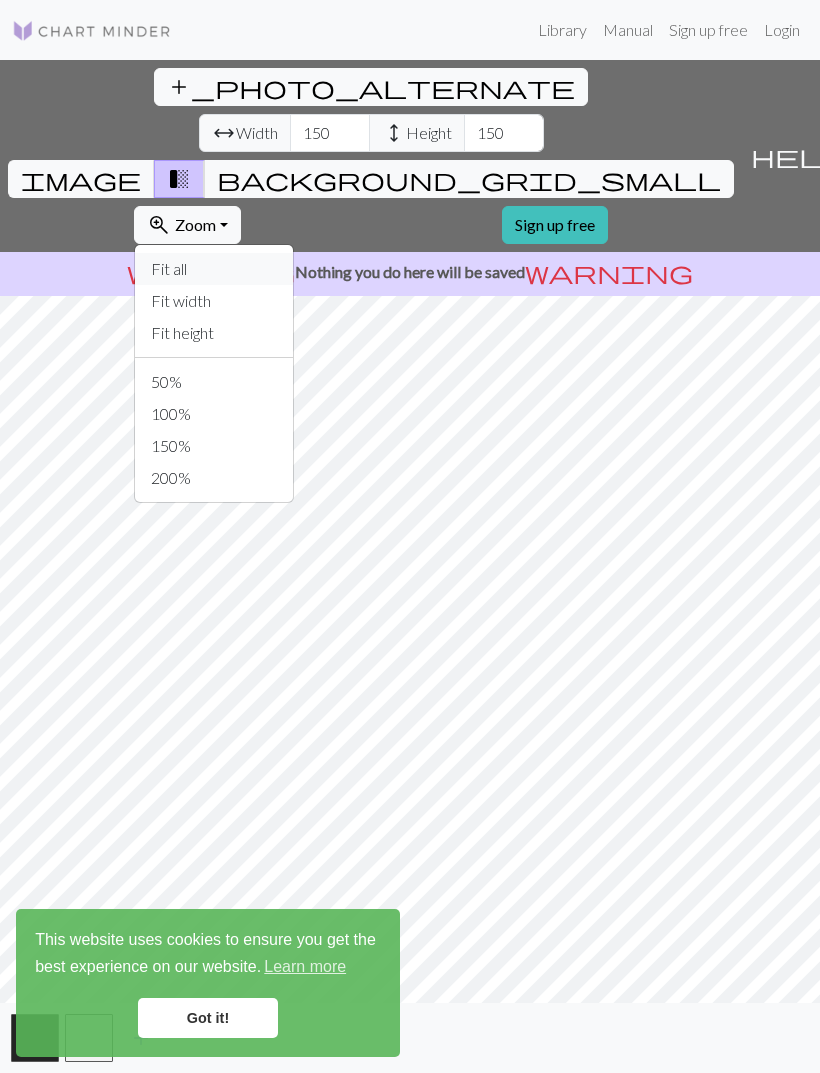 click on "Fit all" at bounding box center [214, 269] 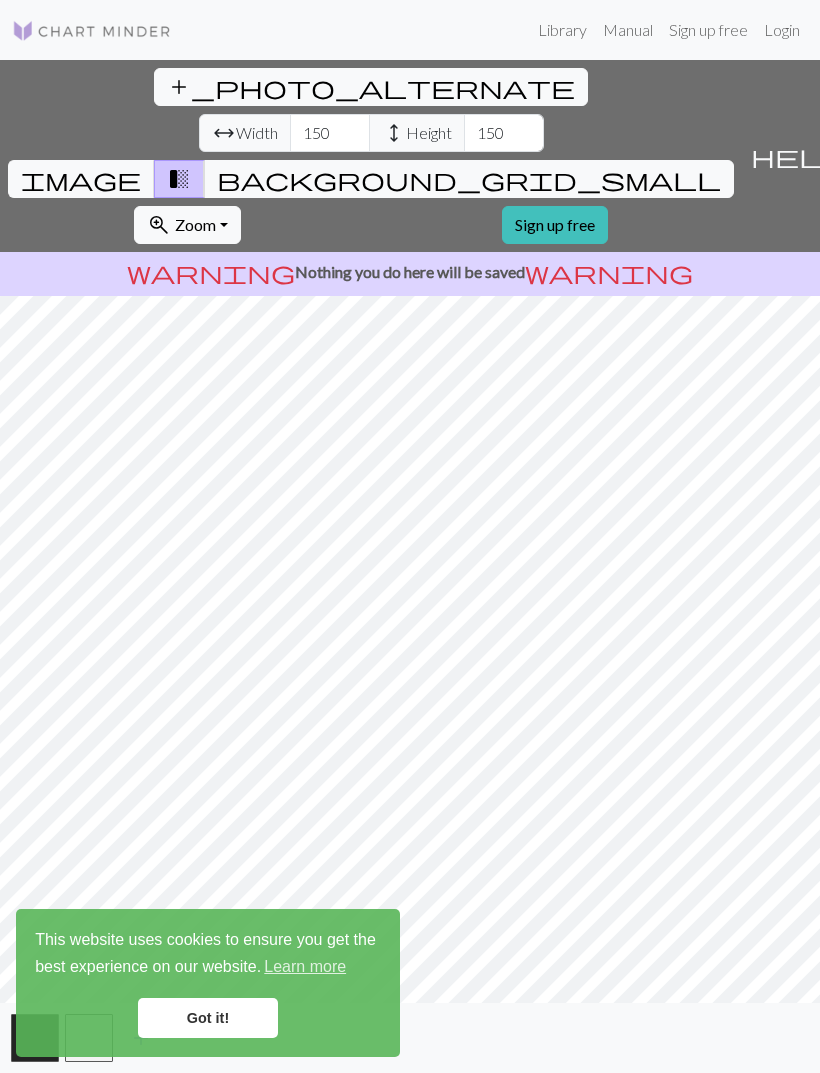 click on "Zoom" at bounding box center (195, 224) 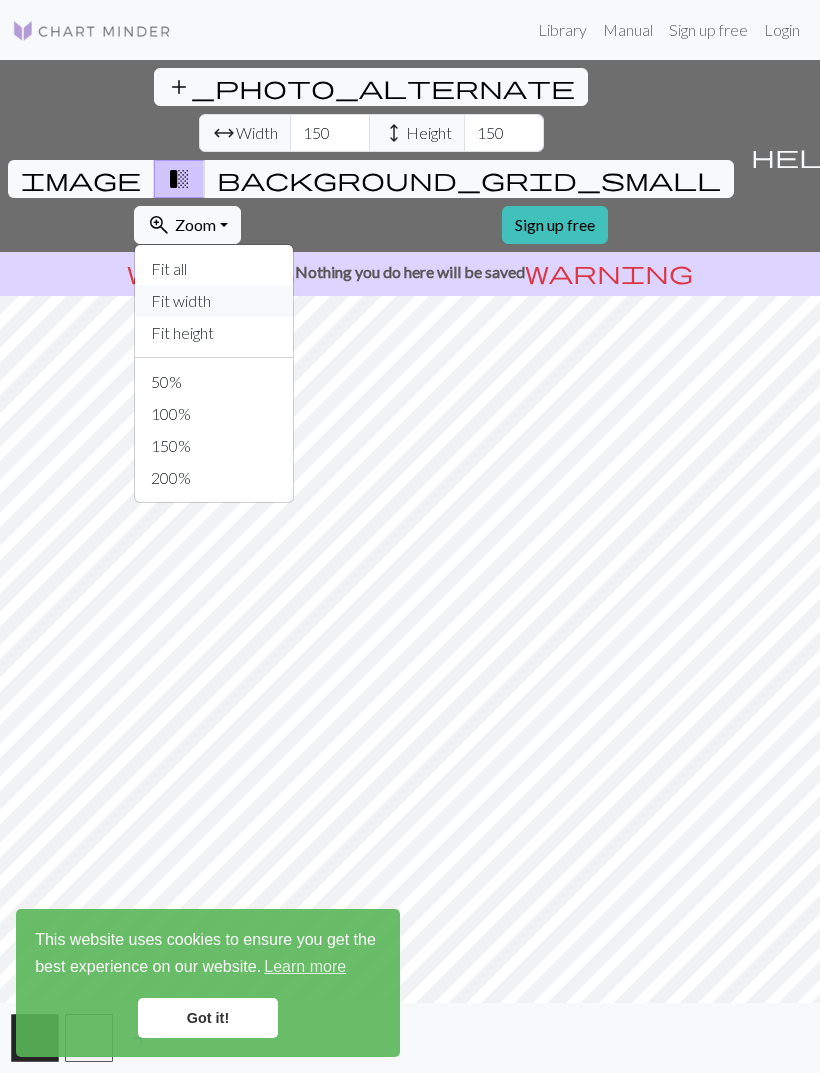 click on "Fit width" at bounding box center [214, 301] 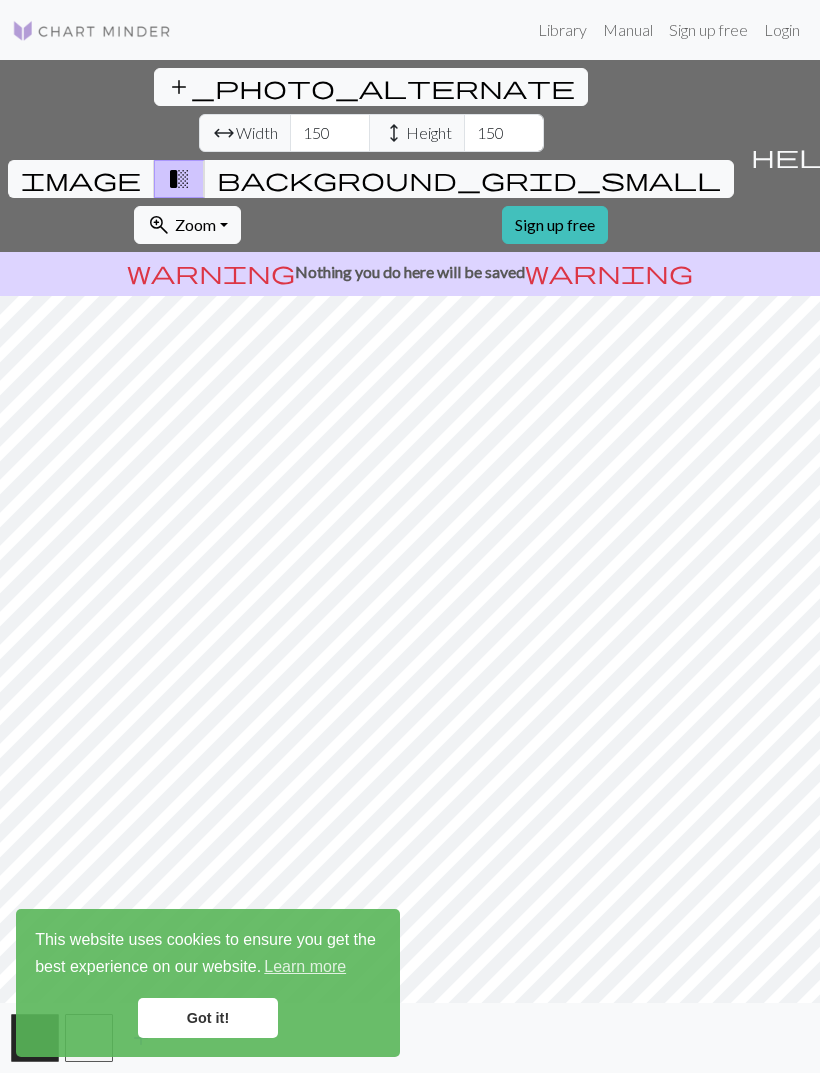 scroll, scrollTop: 64, scrollLeft: 0, axis: vertical 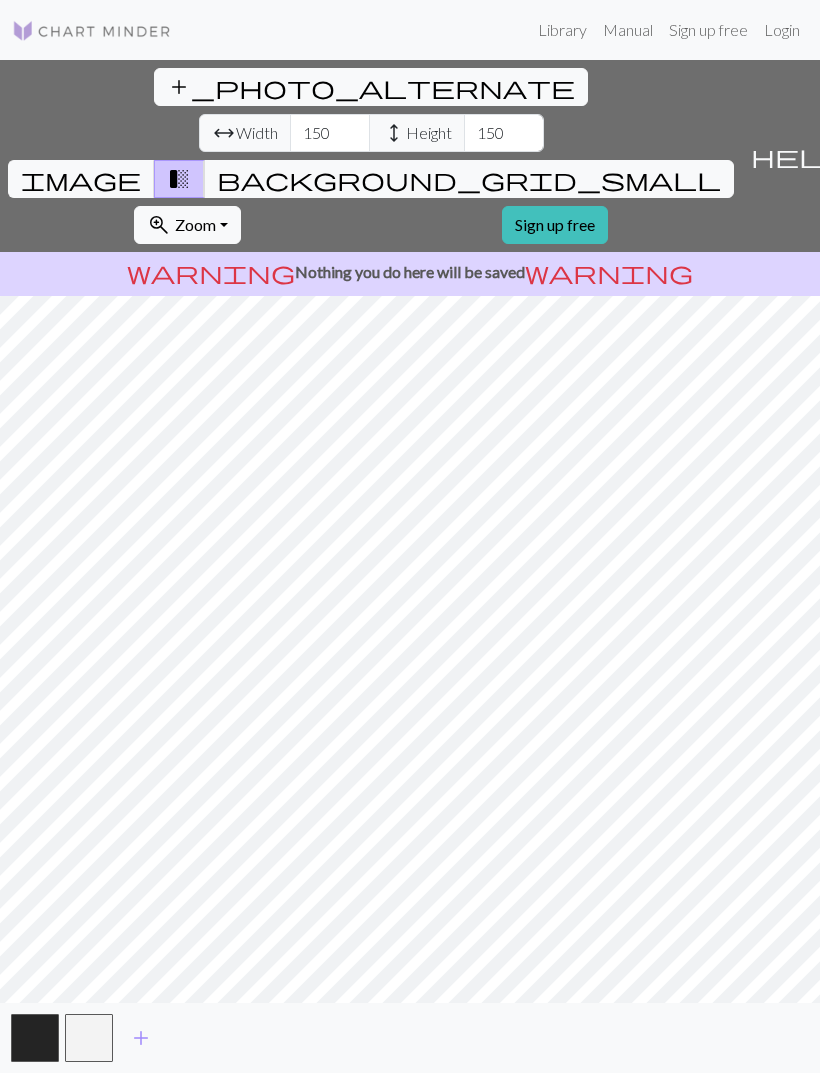 click on "image" at bounding box center [81, 179] 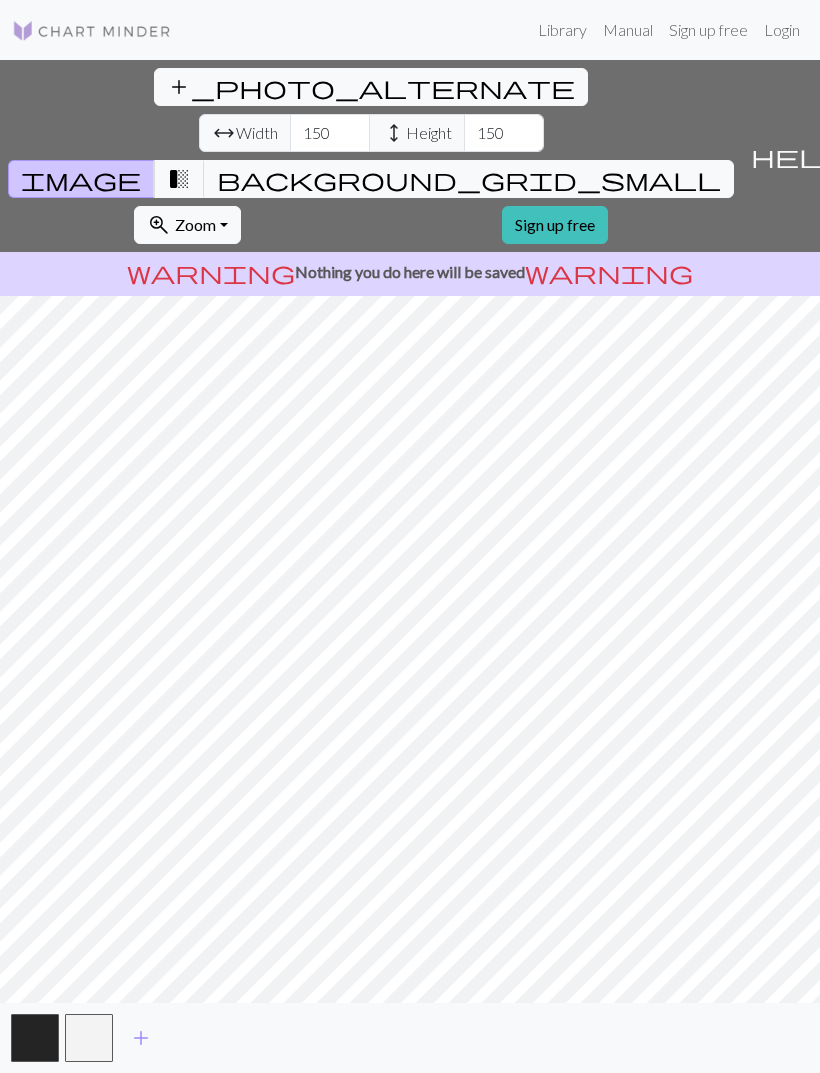 click on "transition_fade" at bounding box center (179, 179) 